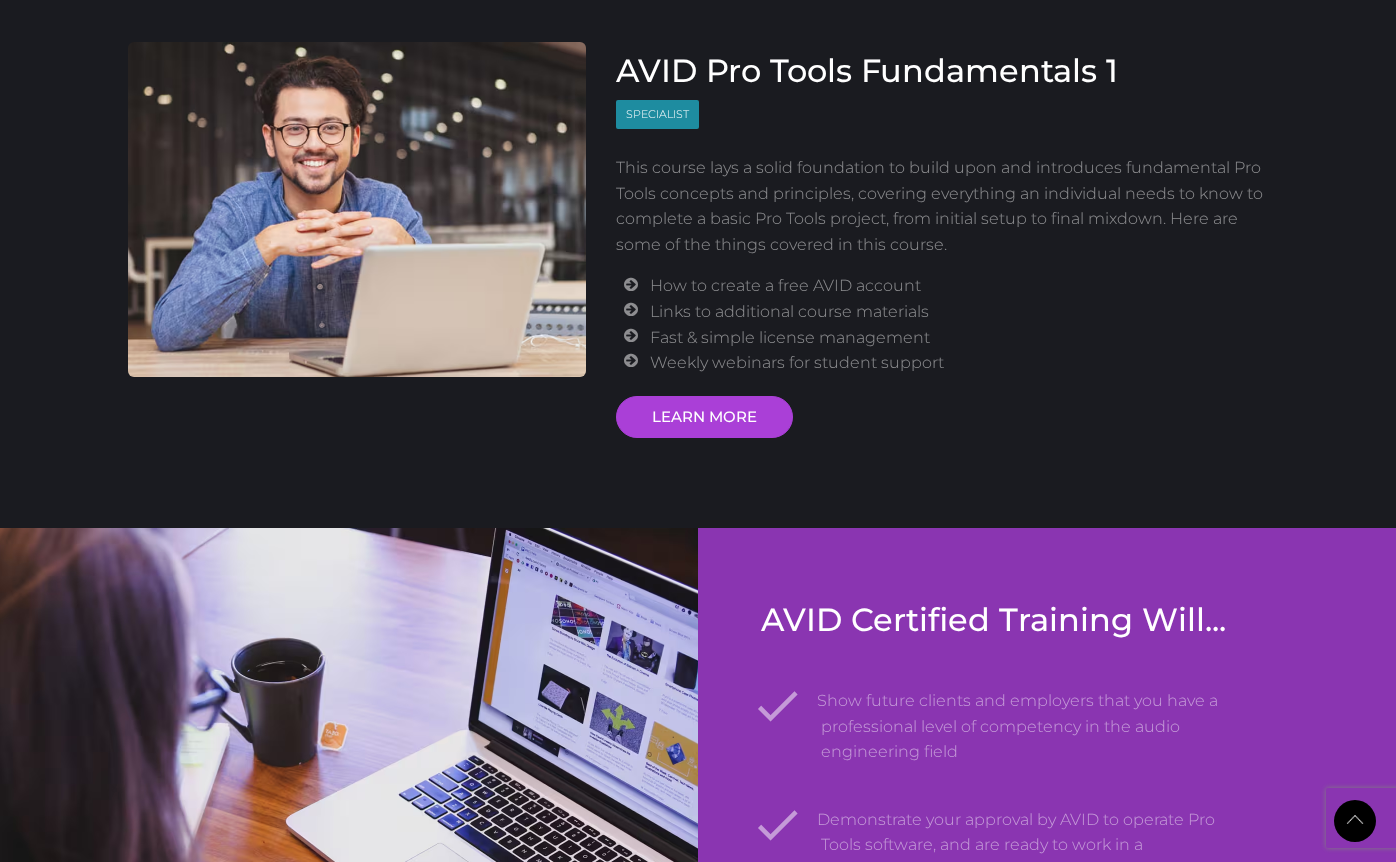 scroll, scrollTop: 2592, scrollLeft: 0, axis: vertical 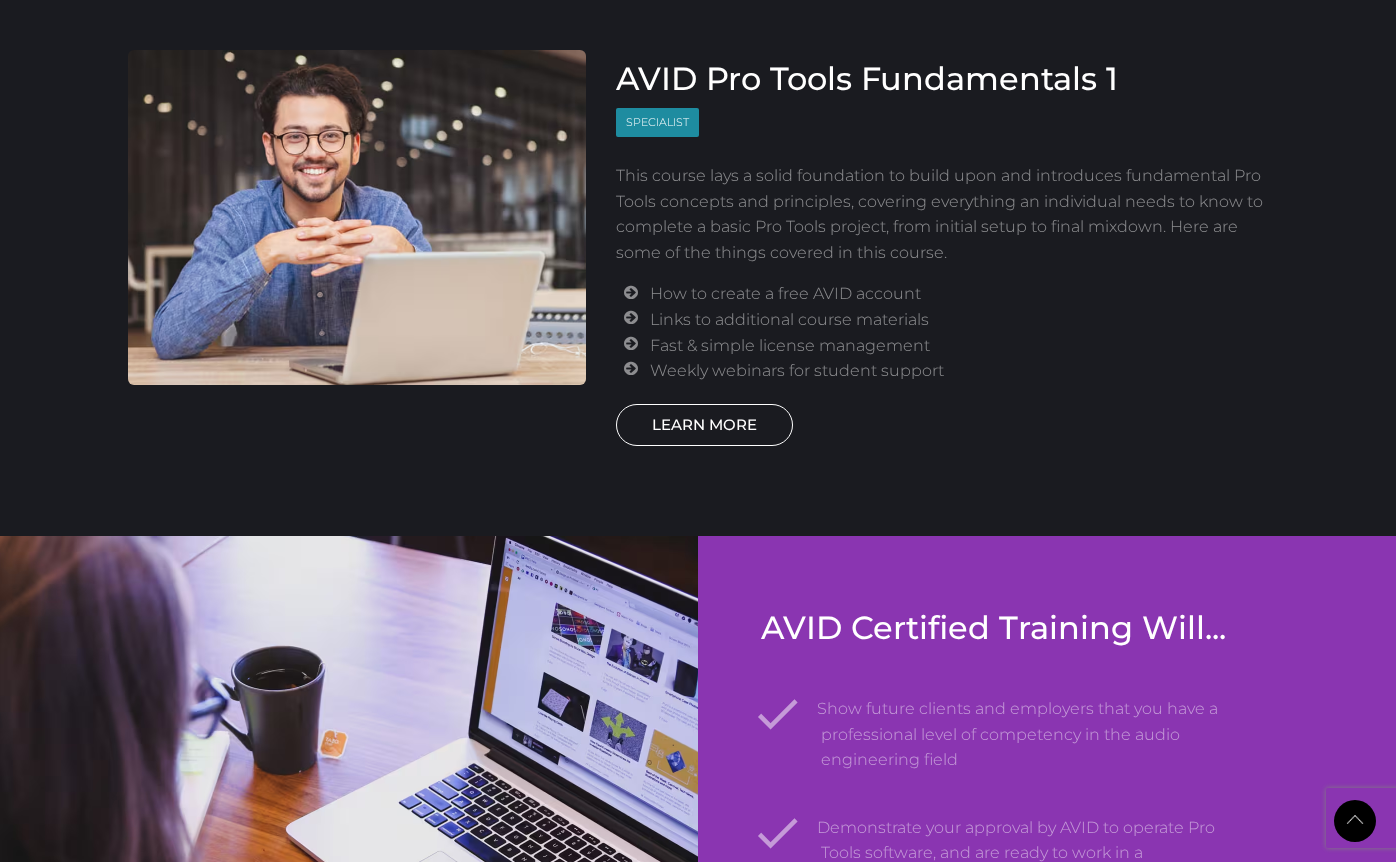 click on "LEARN MORE" at bounding box center [704, 425] 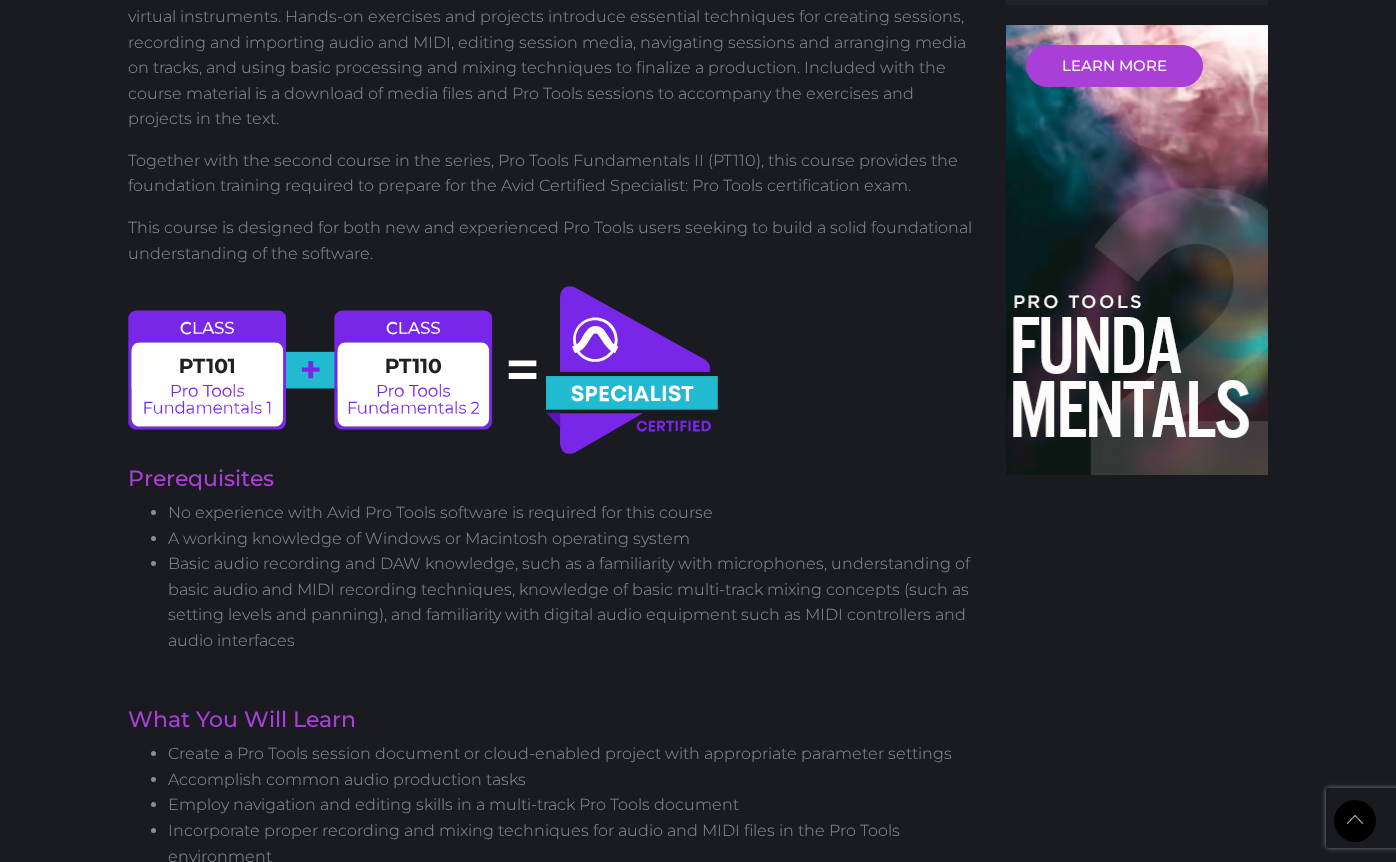 scroll, scrollTop: 882, scrollLeft: 0, axis: vertical 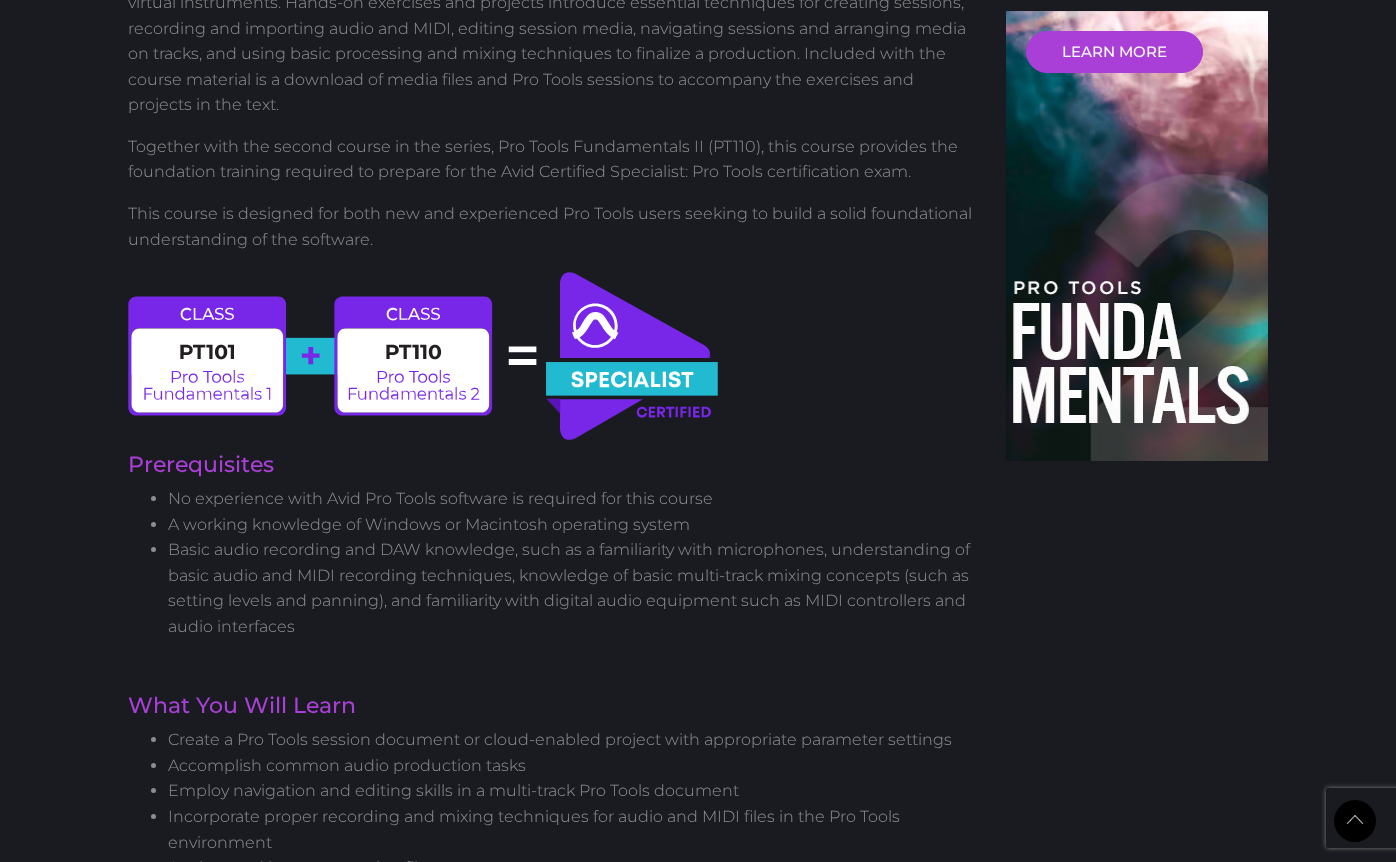 drag, startPoint x: 749, startPoint y: 76, endPoint x: 816, endPoint y: 177, distance: 121.20231 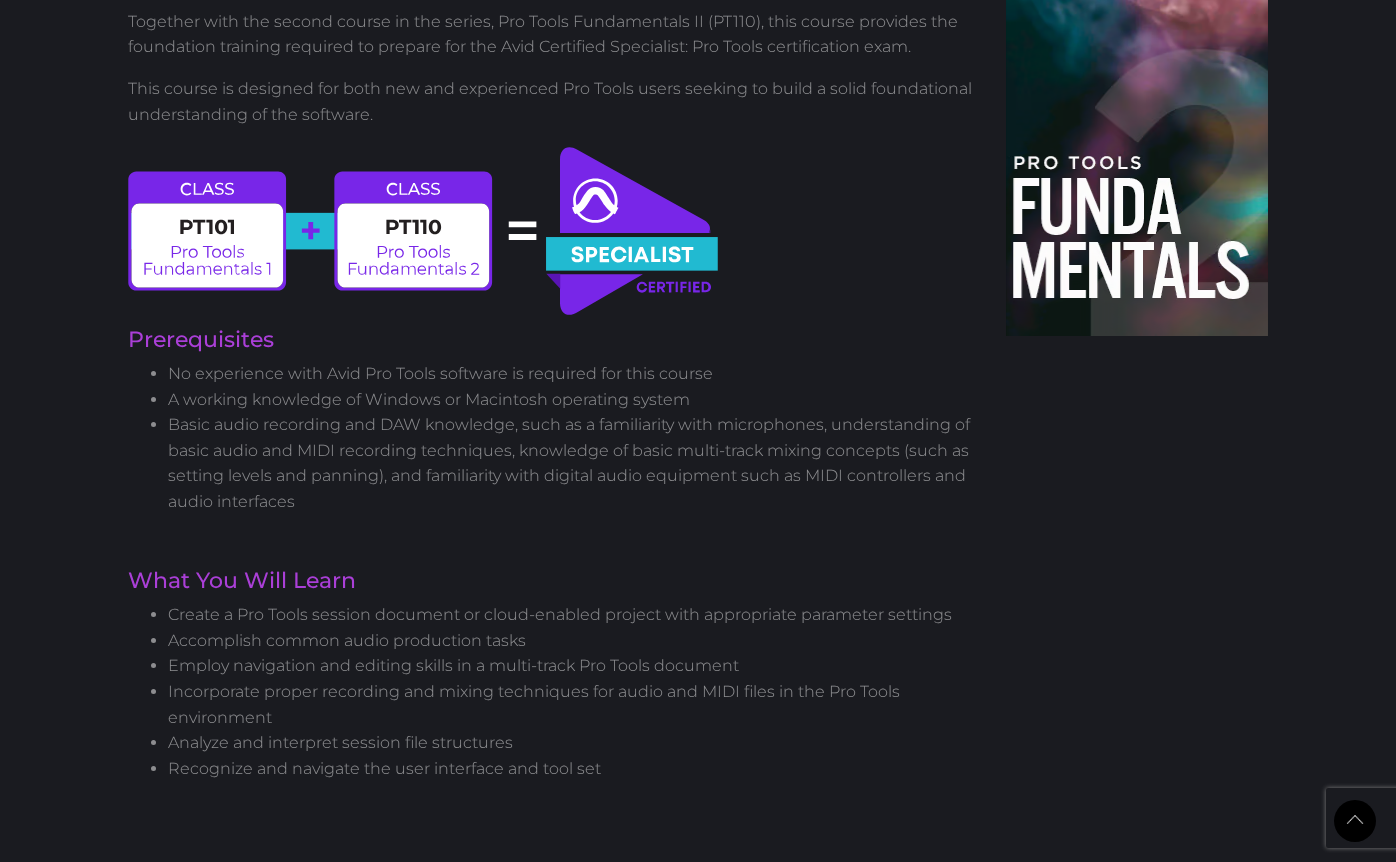 scroll, scrollTop: 1008, scrollLeft: 0, axis: vertical 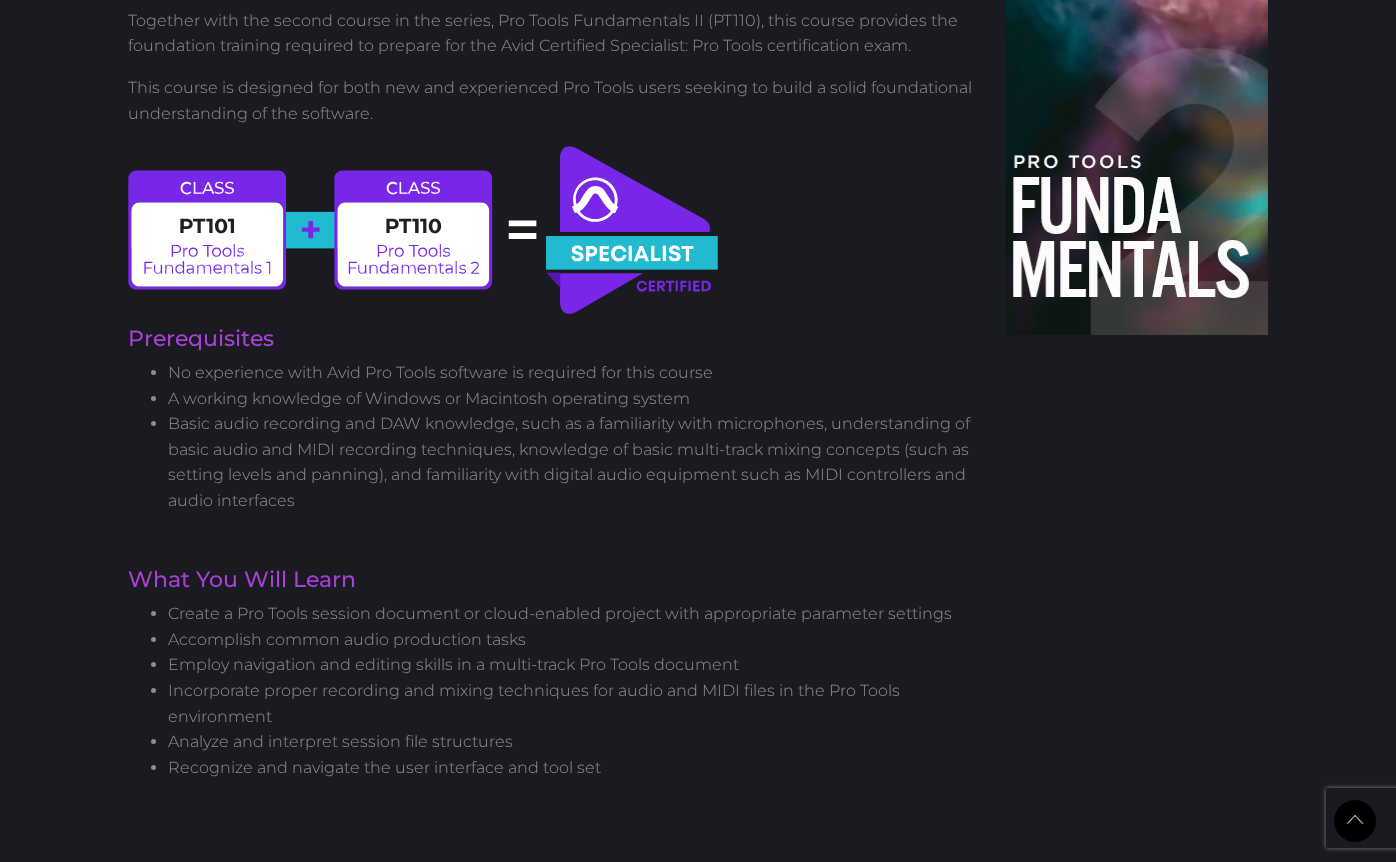 click at bounding box center [424, 230] 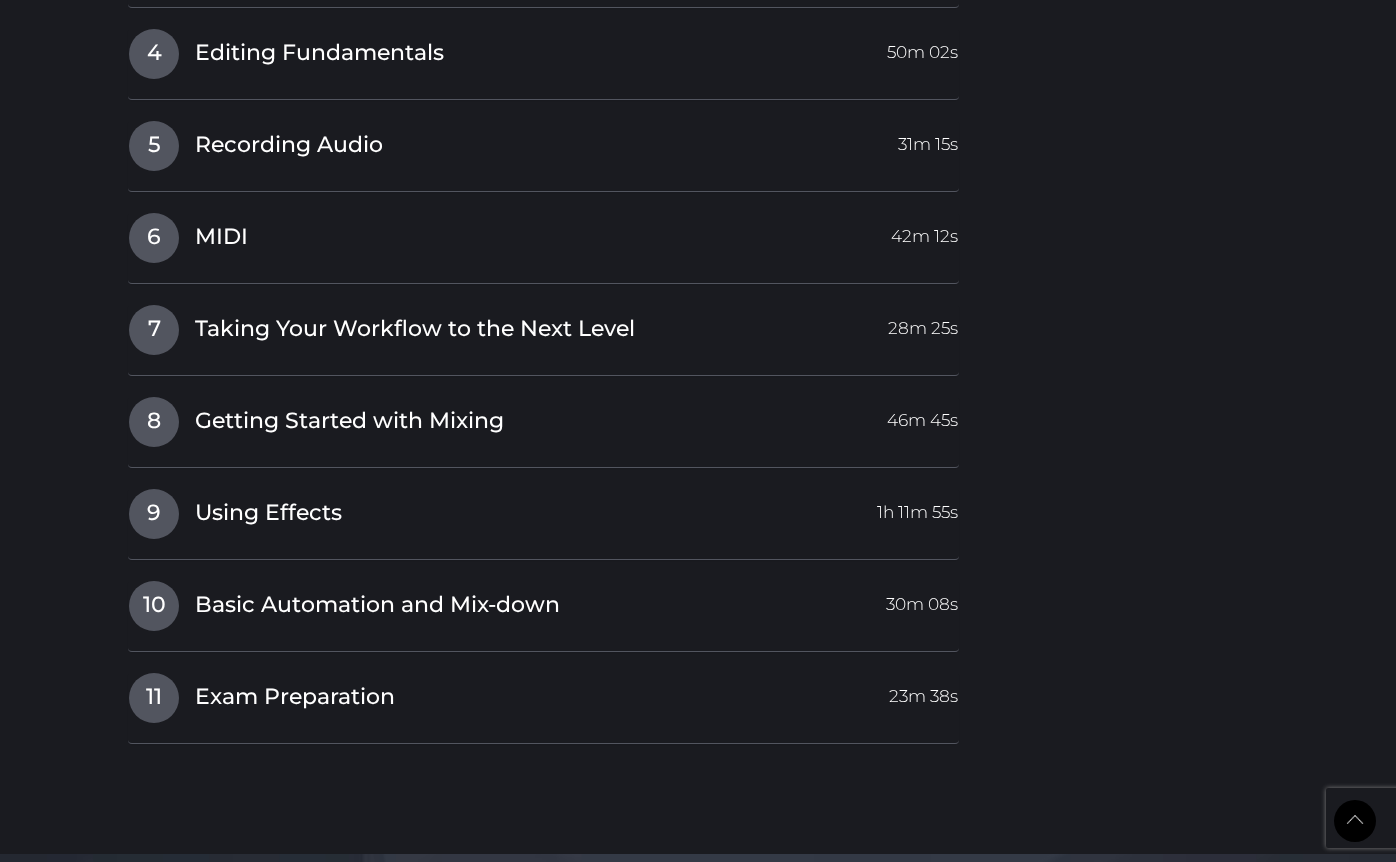 scroll, scrollTop: 2646, scrollLeft: 0, axis: vertical 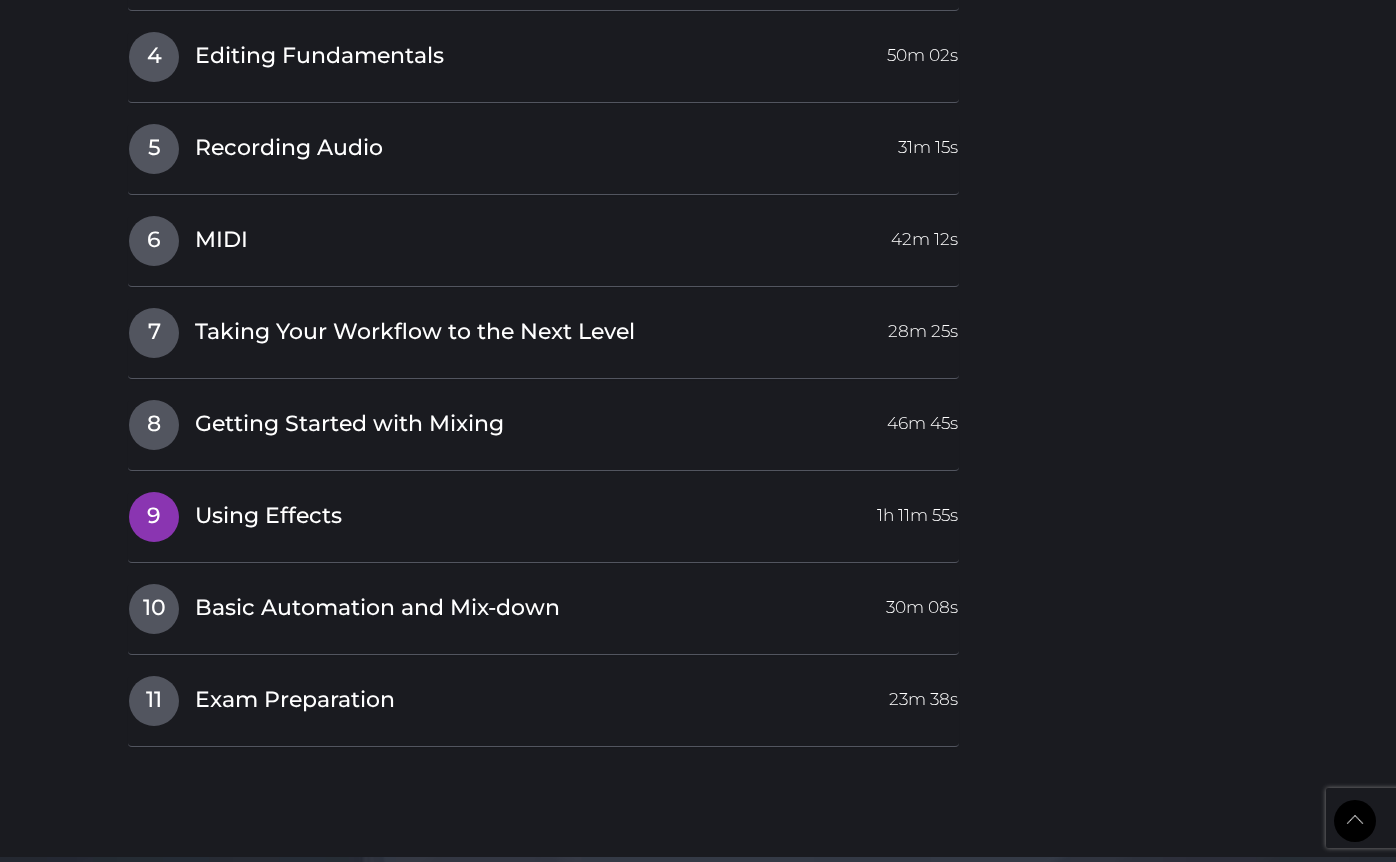 click on "9 Using Effects 1h 11m 55s" at bounding box center [543, 512] 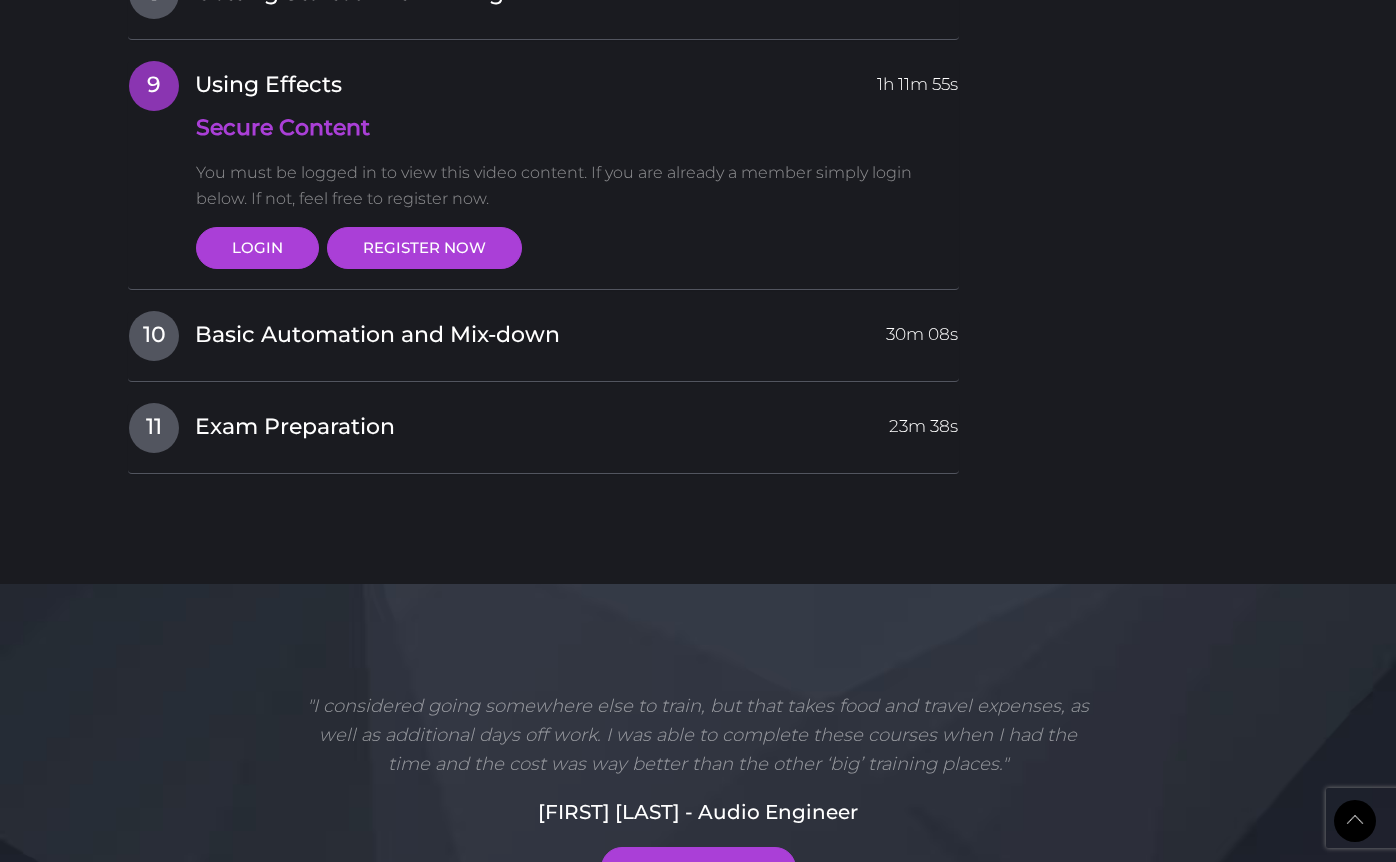 click on "Secure Content
You must be logged in to view this video content. If you are already a member simply login below. If not, feel free to register now.
LOGIN    REGISTER NOW" at bounding box center (543, 186) 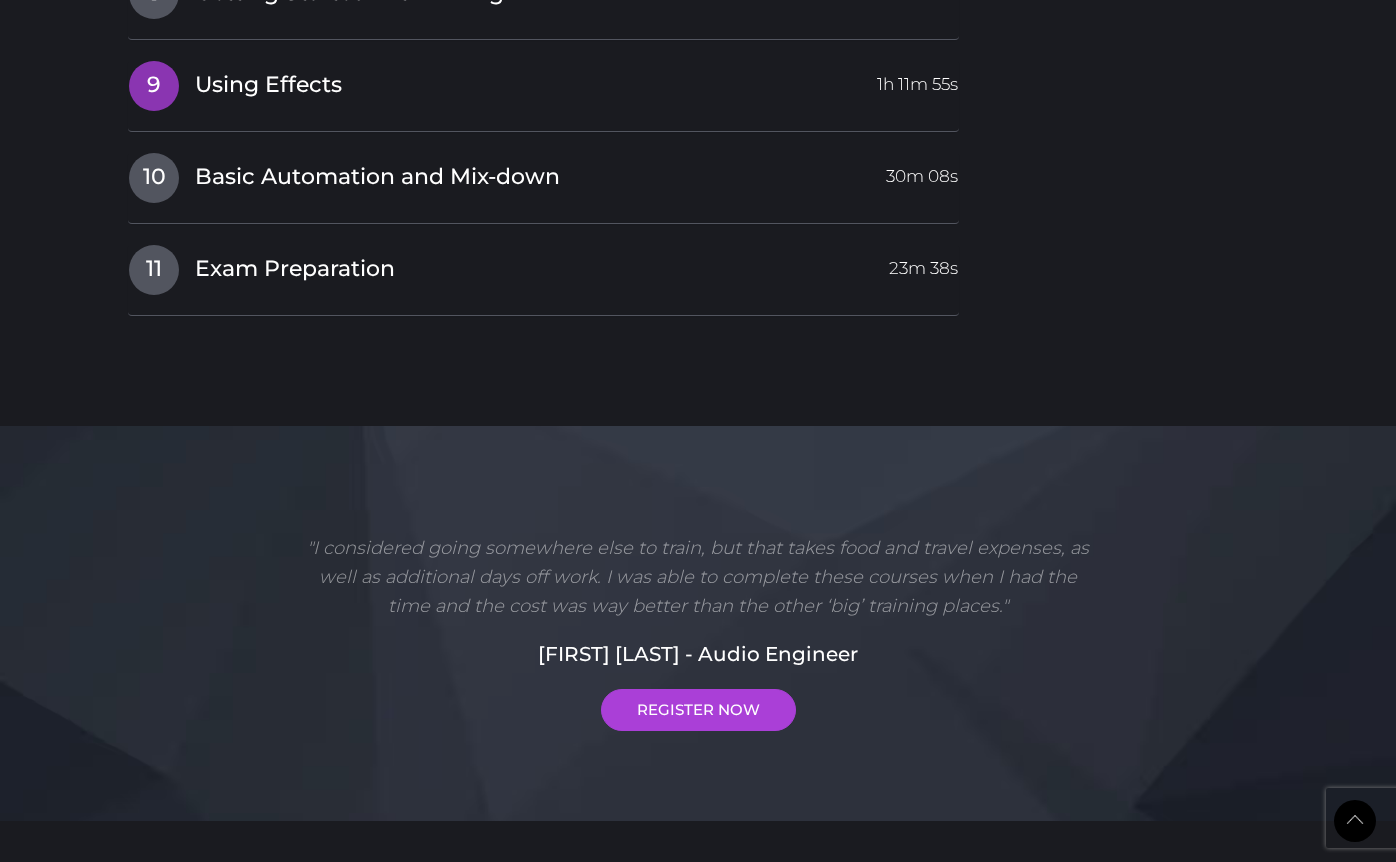 click on "9 Using Effects 1h 11m 55s" at bounding box center [543, 81] 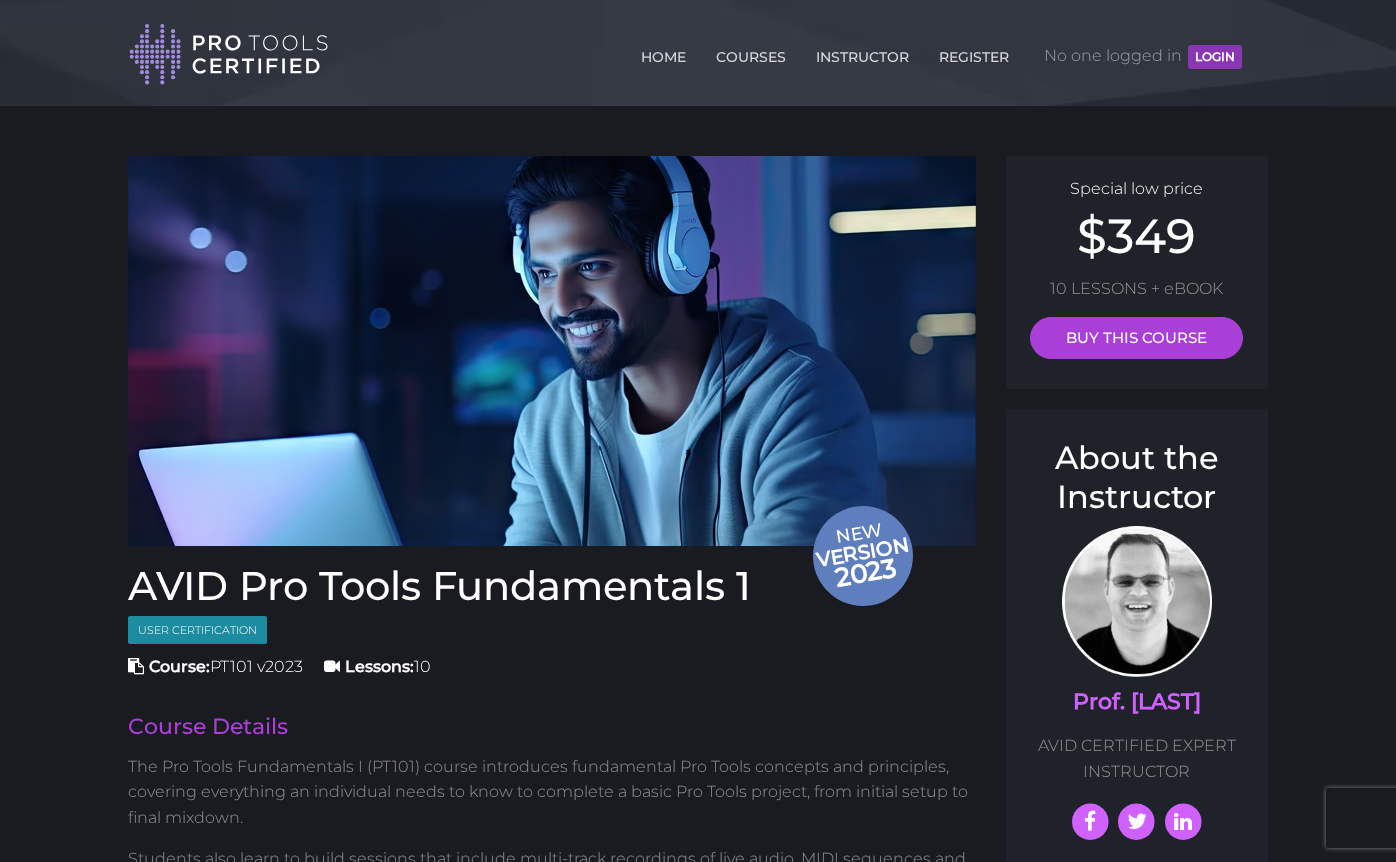 scroll, scrollTop: 0, scrollLeft: 0, axis: both 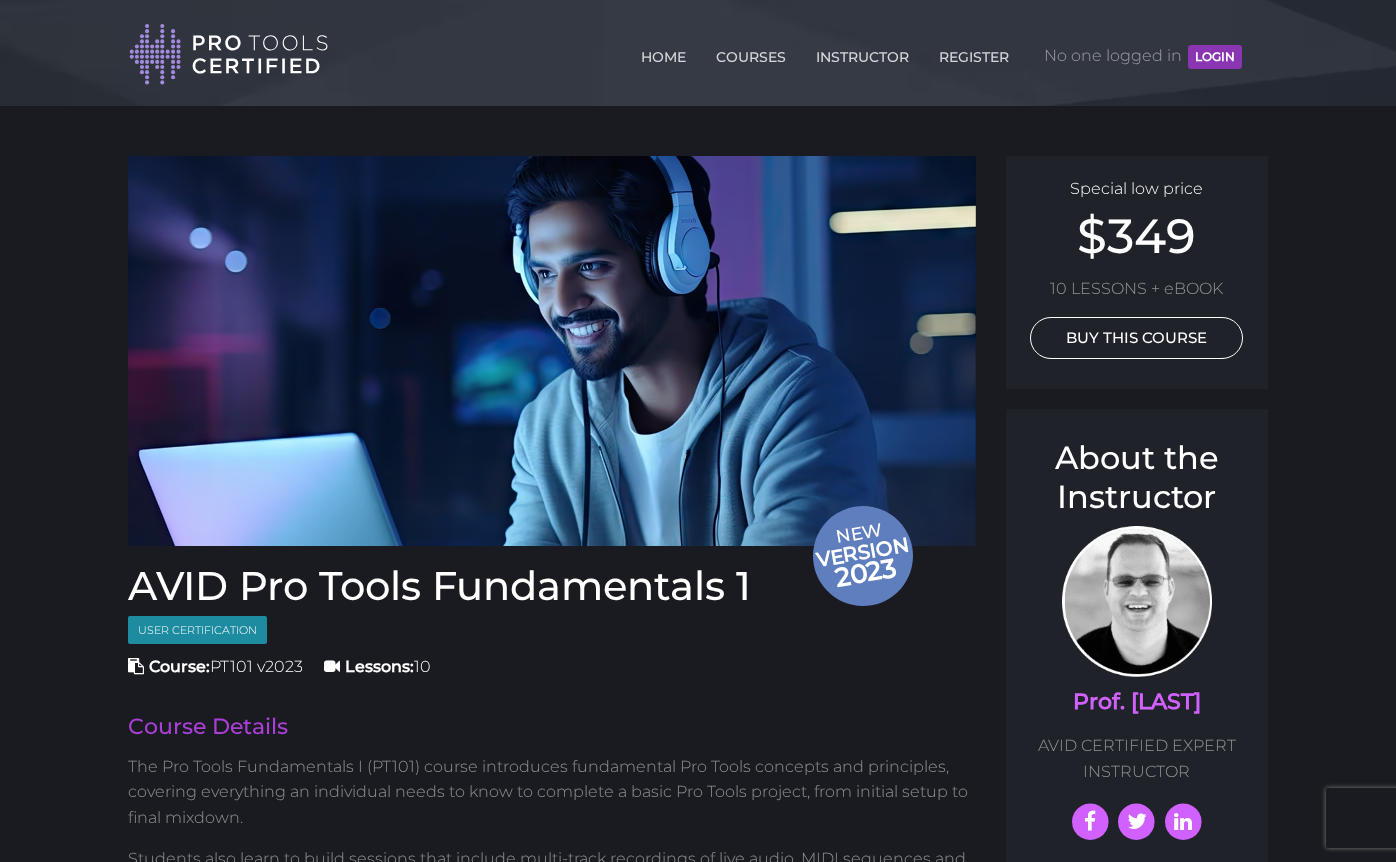click on "BUY THIS COURSE" at bounding box center [1136, 338] 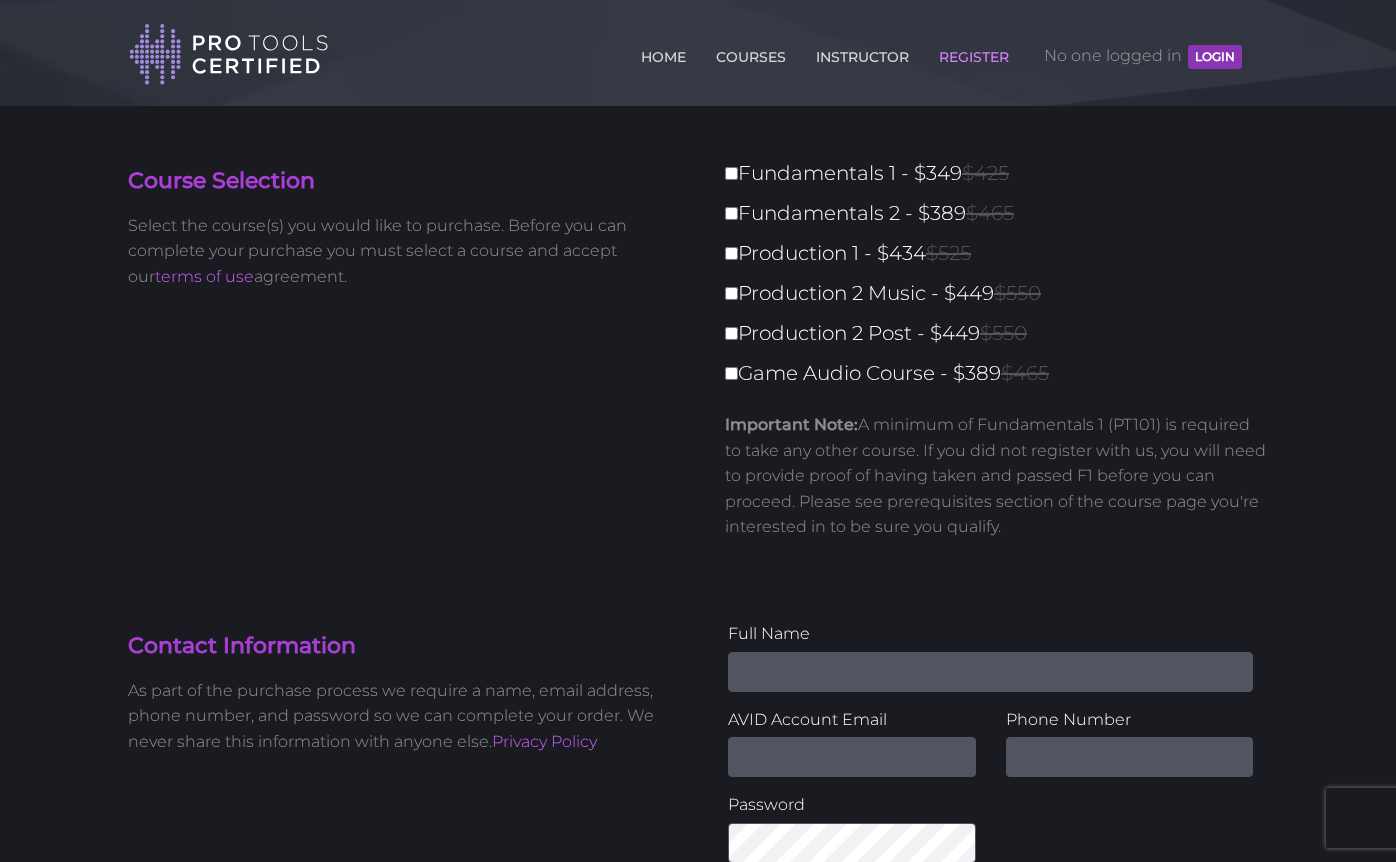 scroll, scrollTop: 18, scrollLeft: 0, axis: vertical 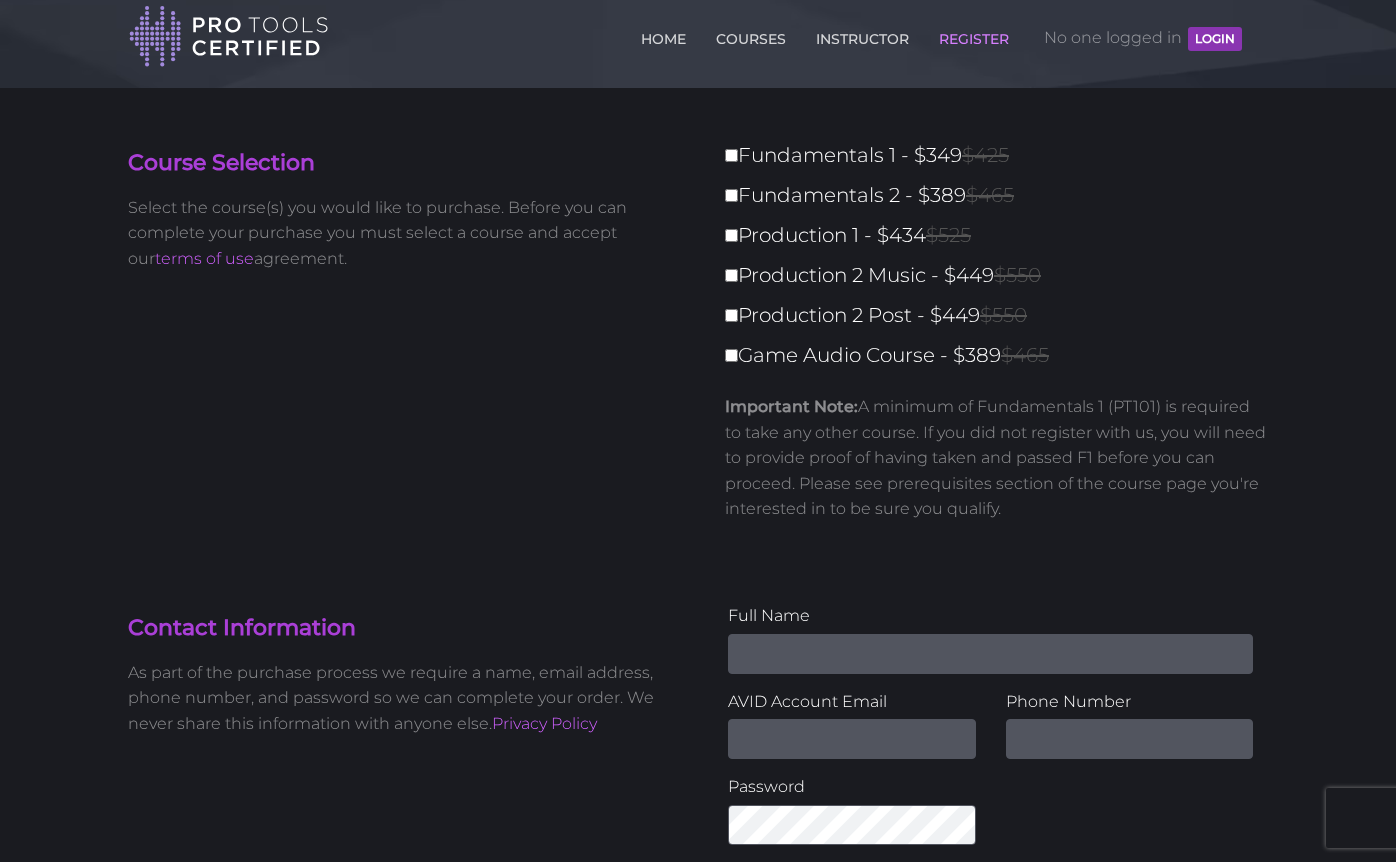 click on "Fundamentals 1 - $349
$425" at bounding box center (731, 155) 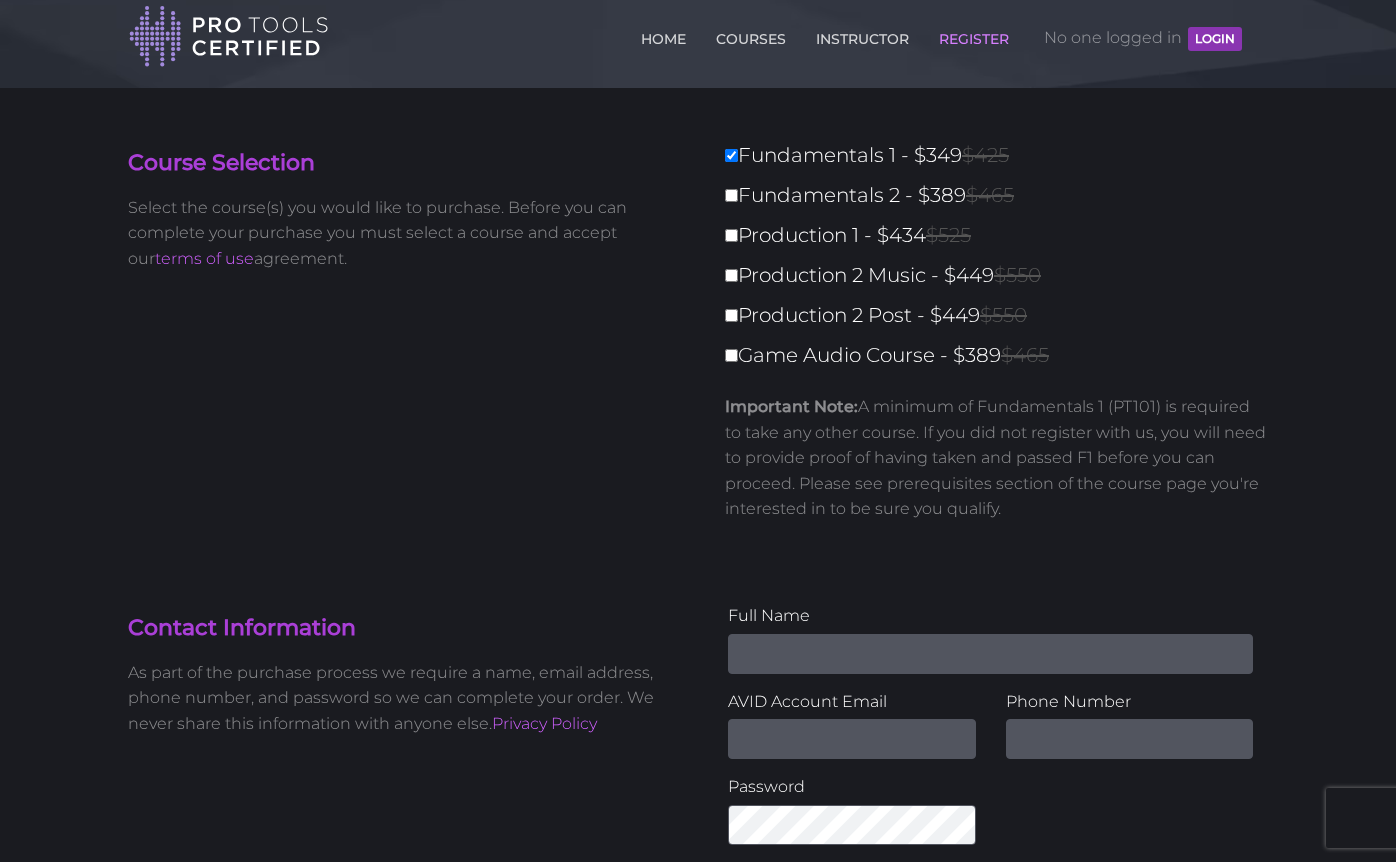 click on "Fundamentals 1 - $349
$425" at bounding box center [731, 155] 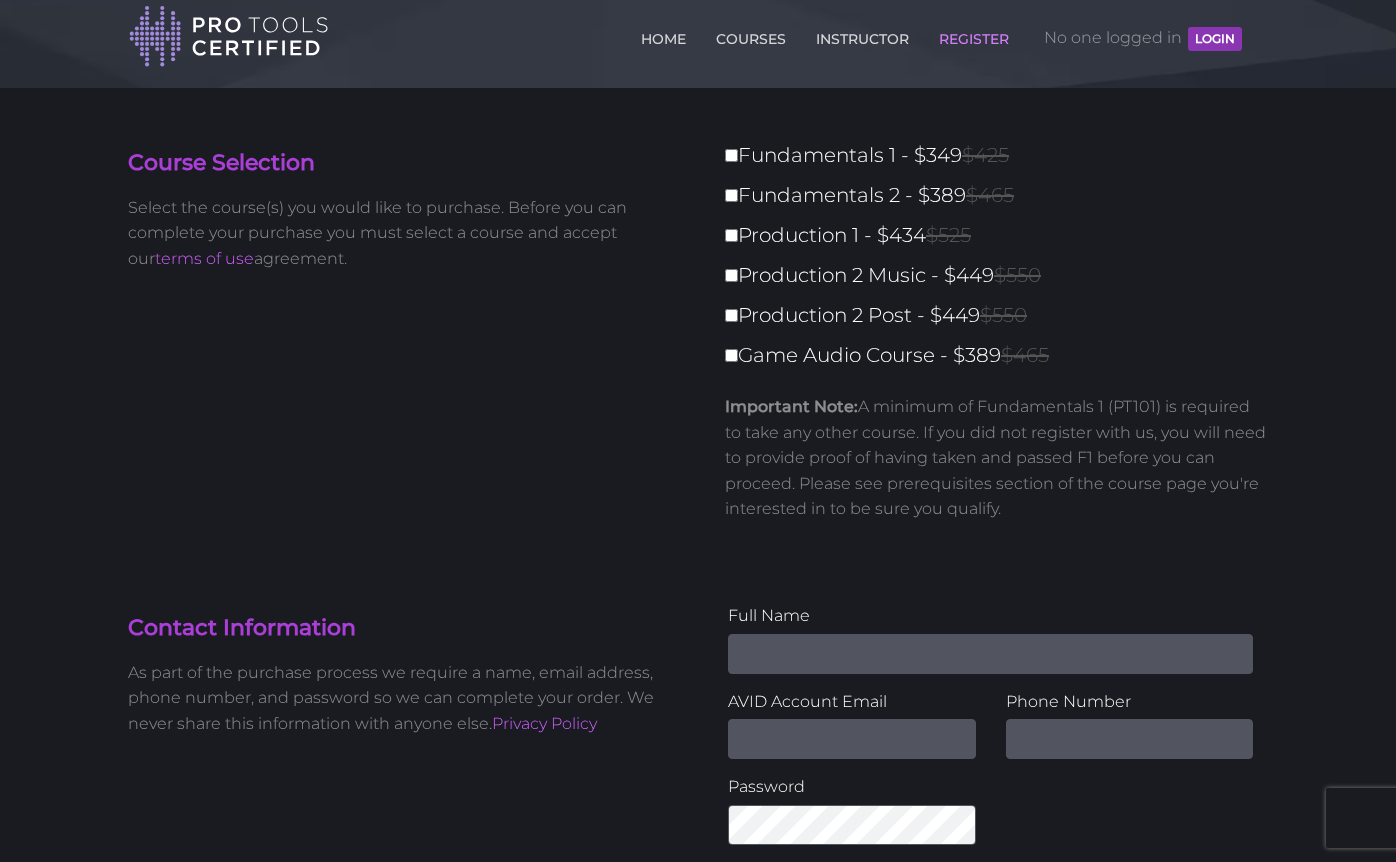 click on "Fundamentals 1 - $349
$425" at bounding box center [731, 155] 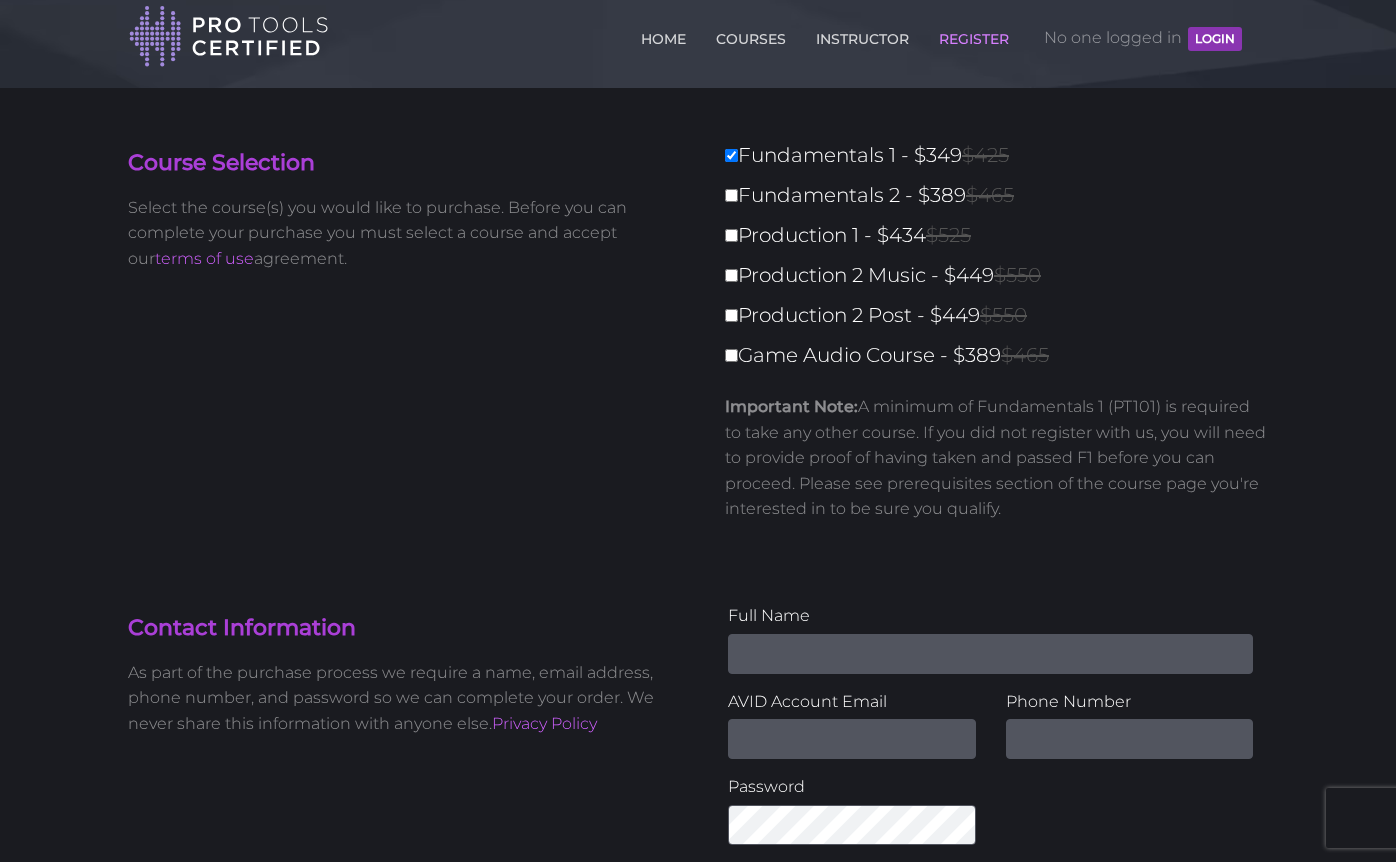 type on "349" 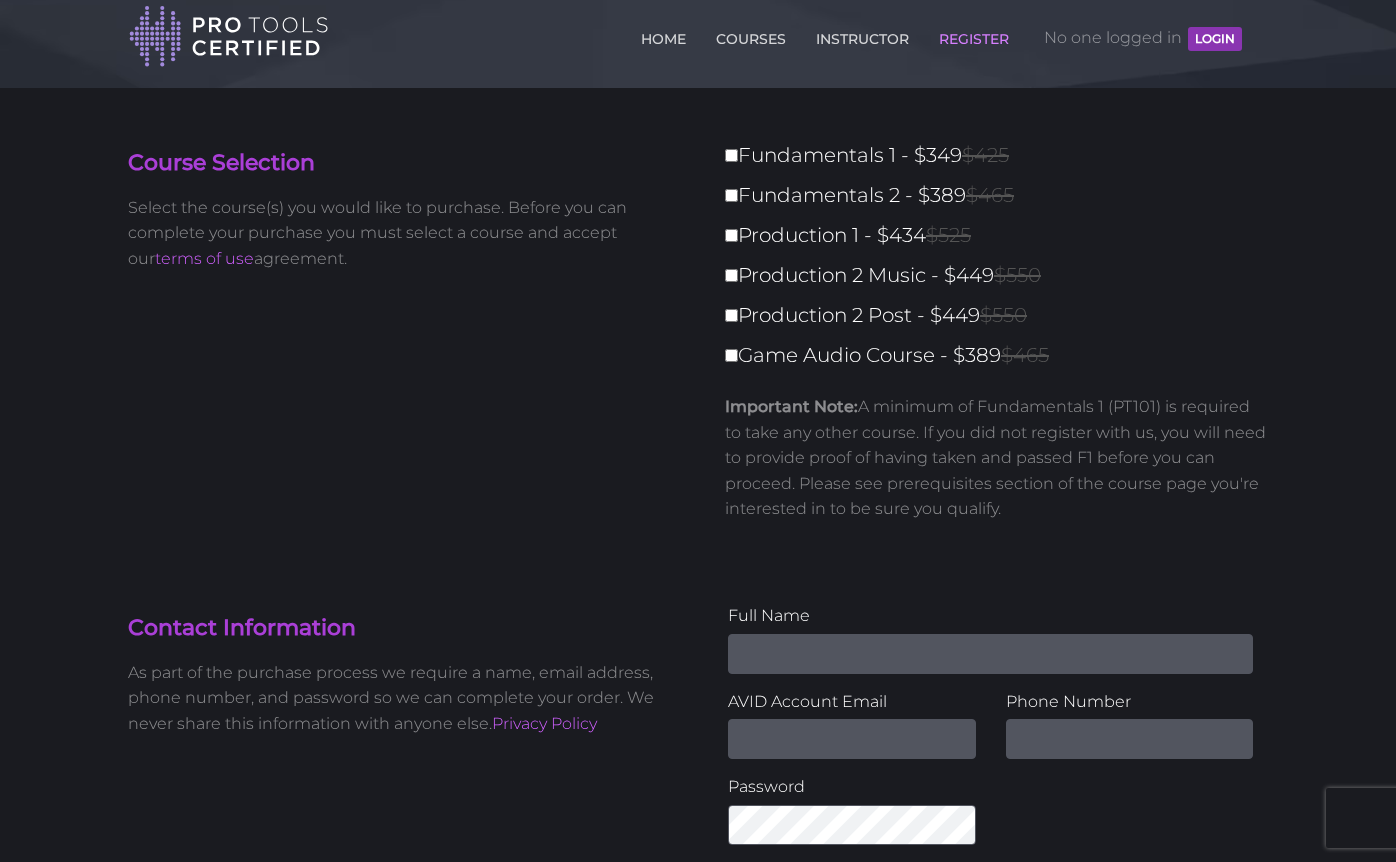 type on "0" 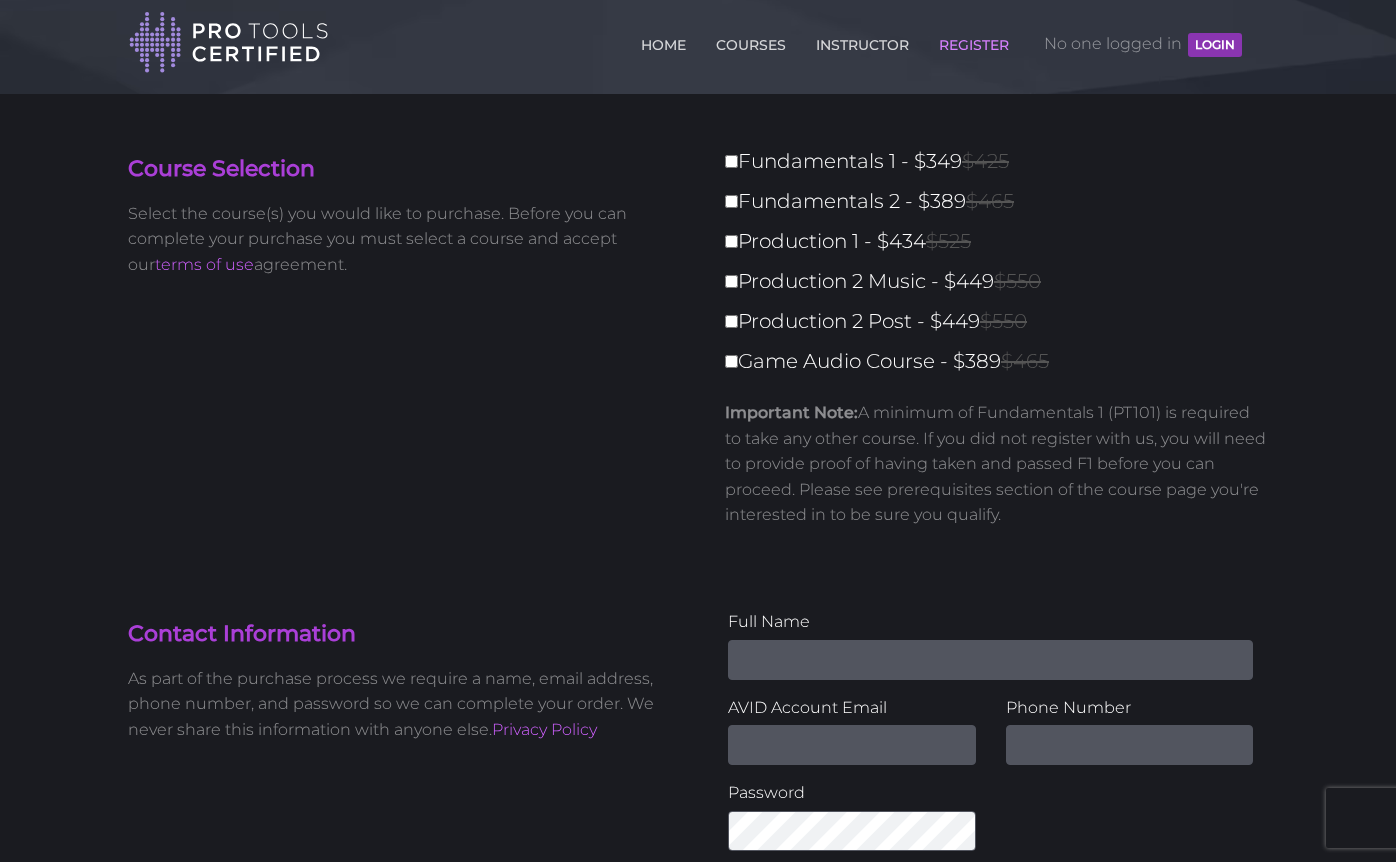 scroll, scrollTop: 0, scrollLeft: 0, axis: both 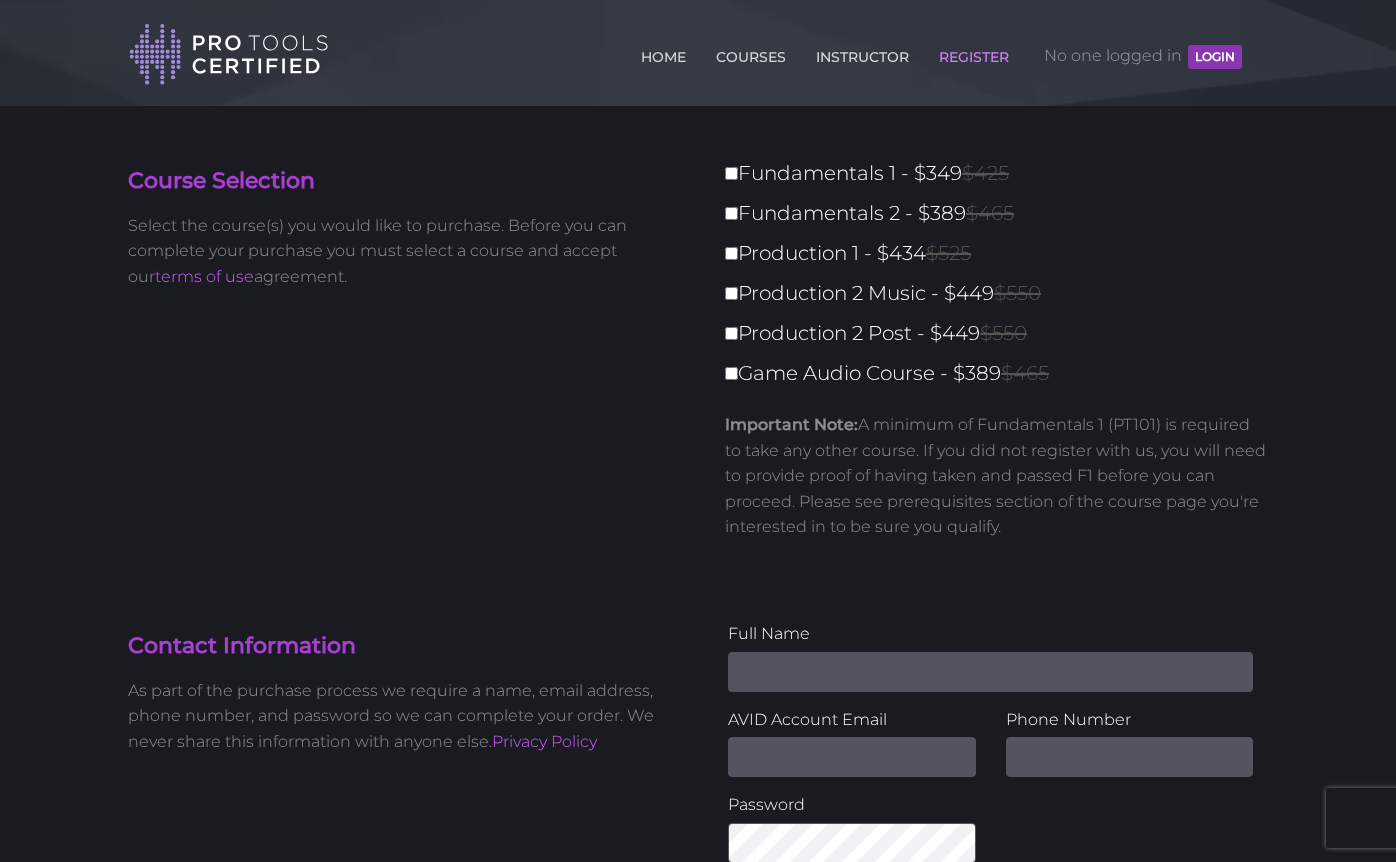 click on "Toggle navigation
HOME
COURSES
INSTRUCTOR
REGISTER
No one logged in  LOGIN" at bounding box center [698, 53] 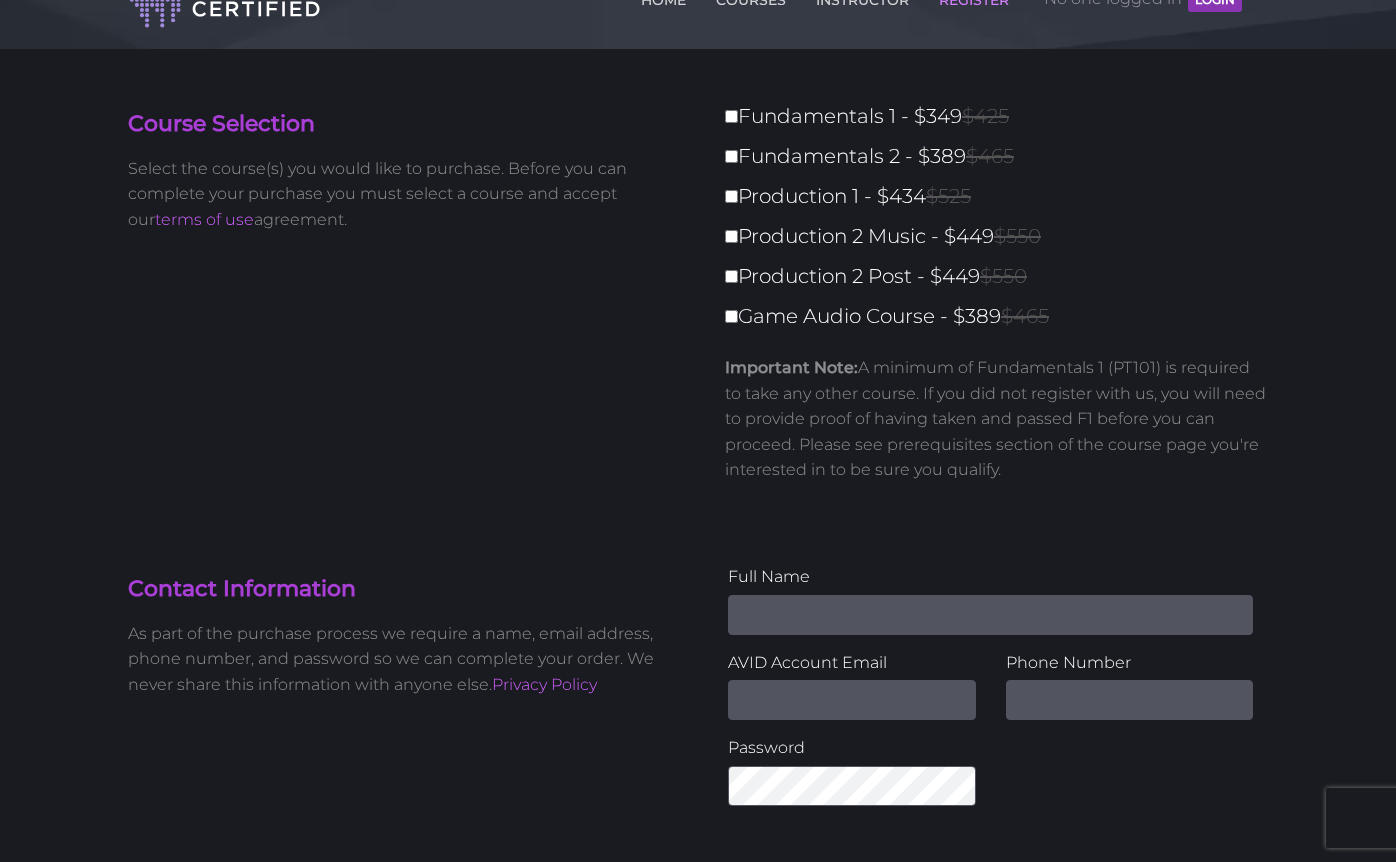 scroll, scrollTop: 66, scrollLeft: 0, axis: vertical 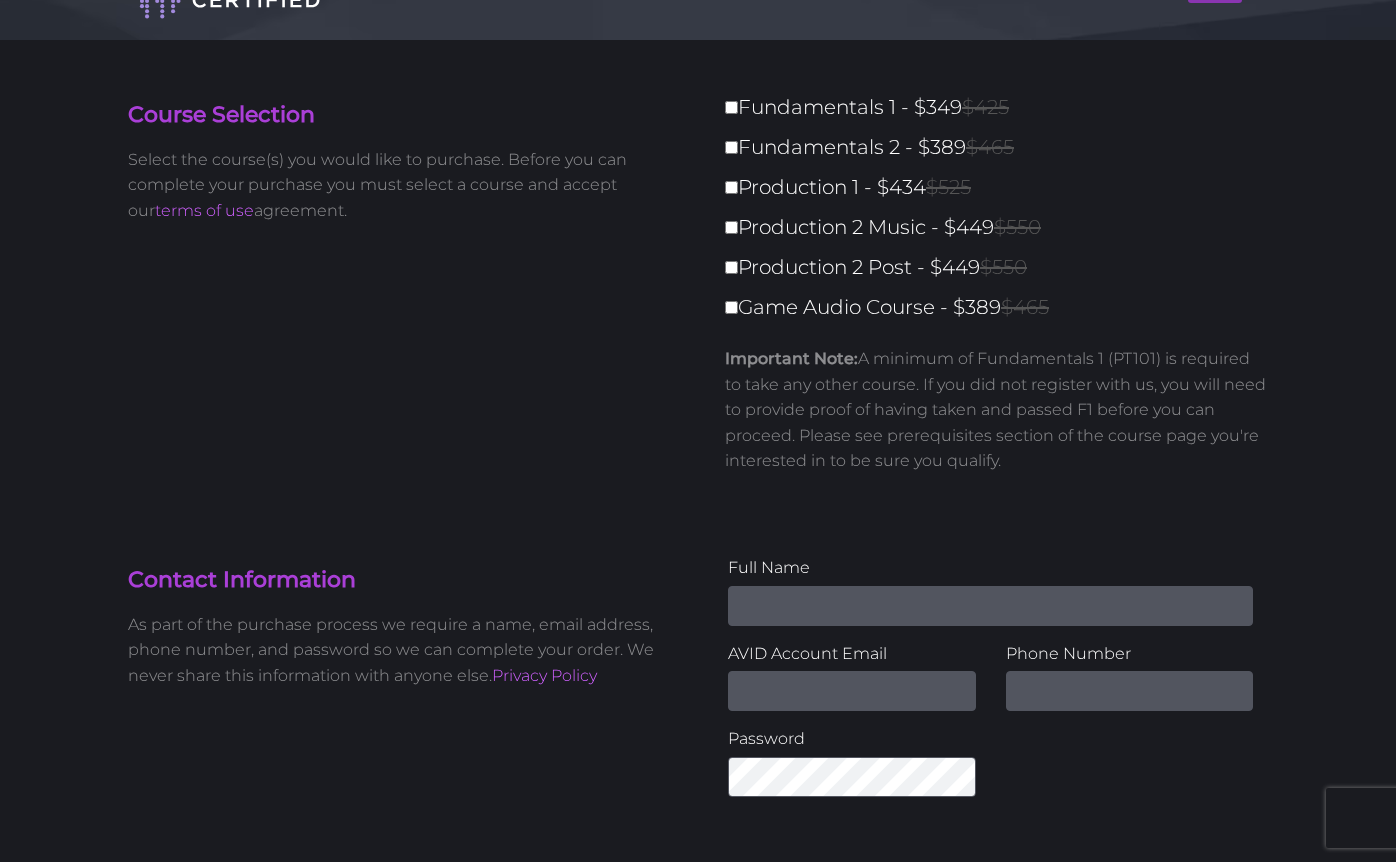 click on "Fundamentals 1 - $349
$425" at bounding box center (731, 107) 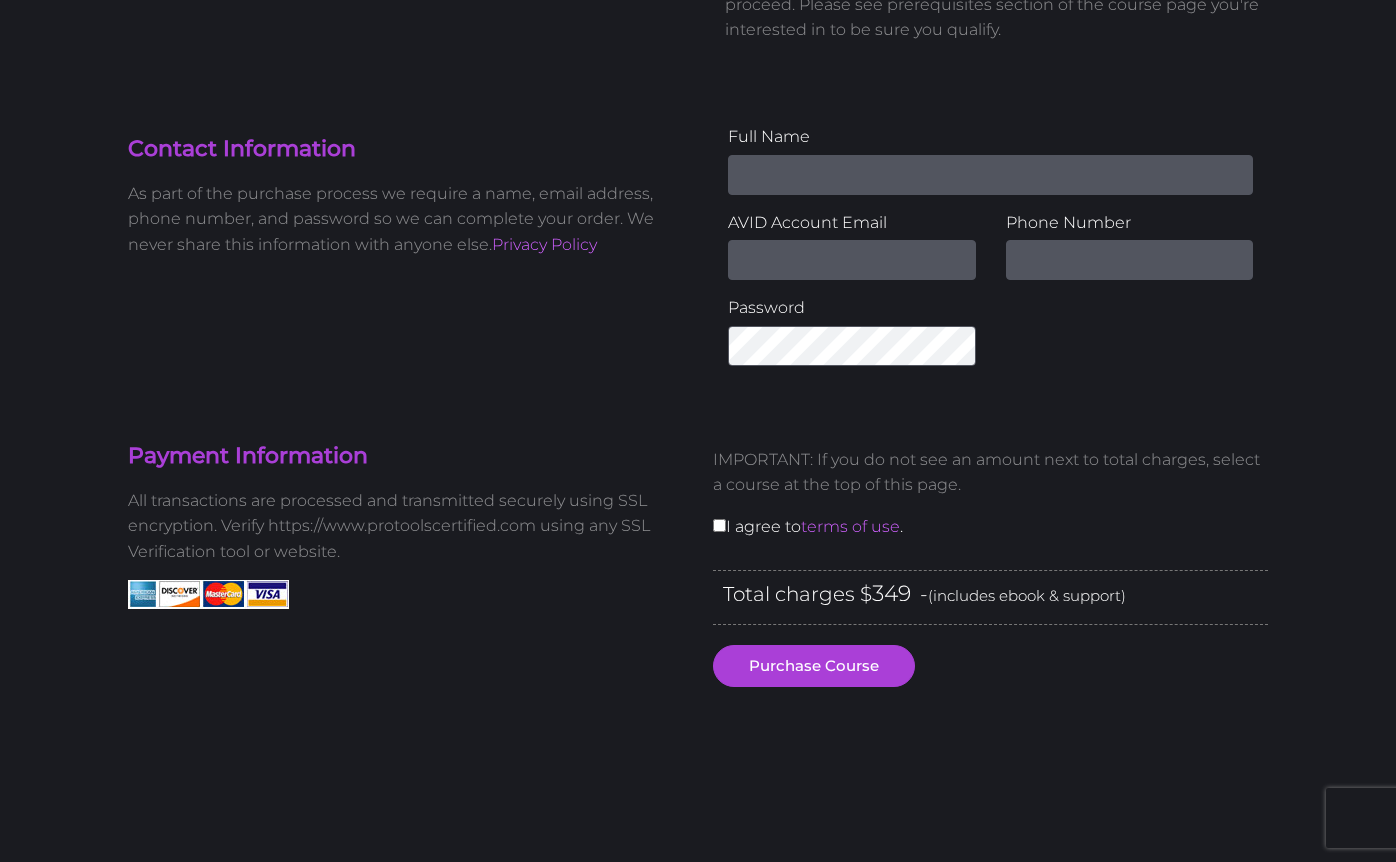scroll, scrollTop: 508, scrollLeft: 0, axis: vertical 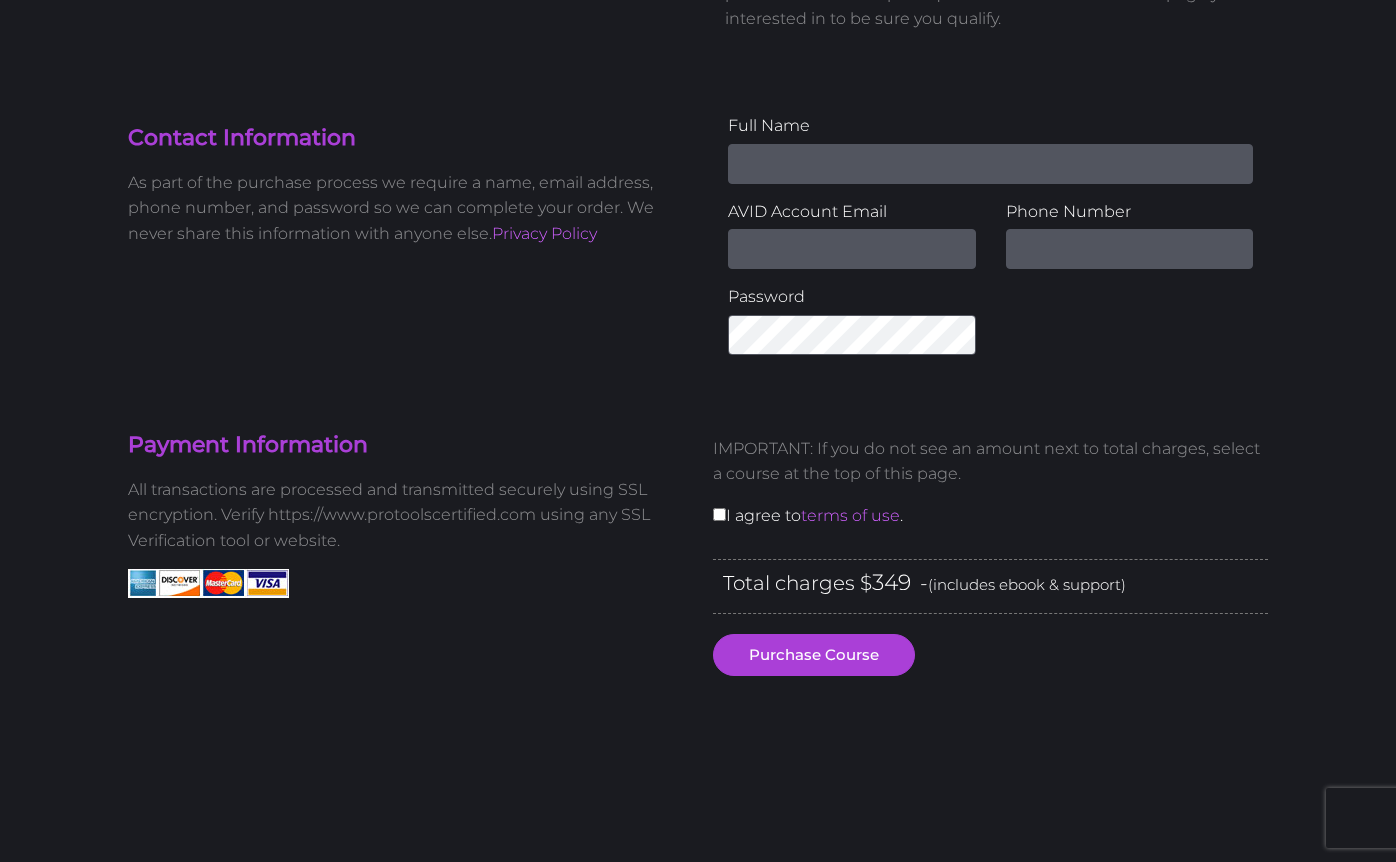 click on "Name" at bounding box center [990, 164] 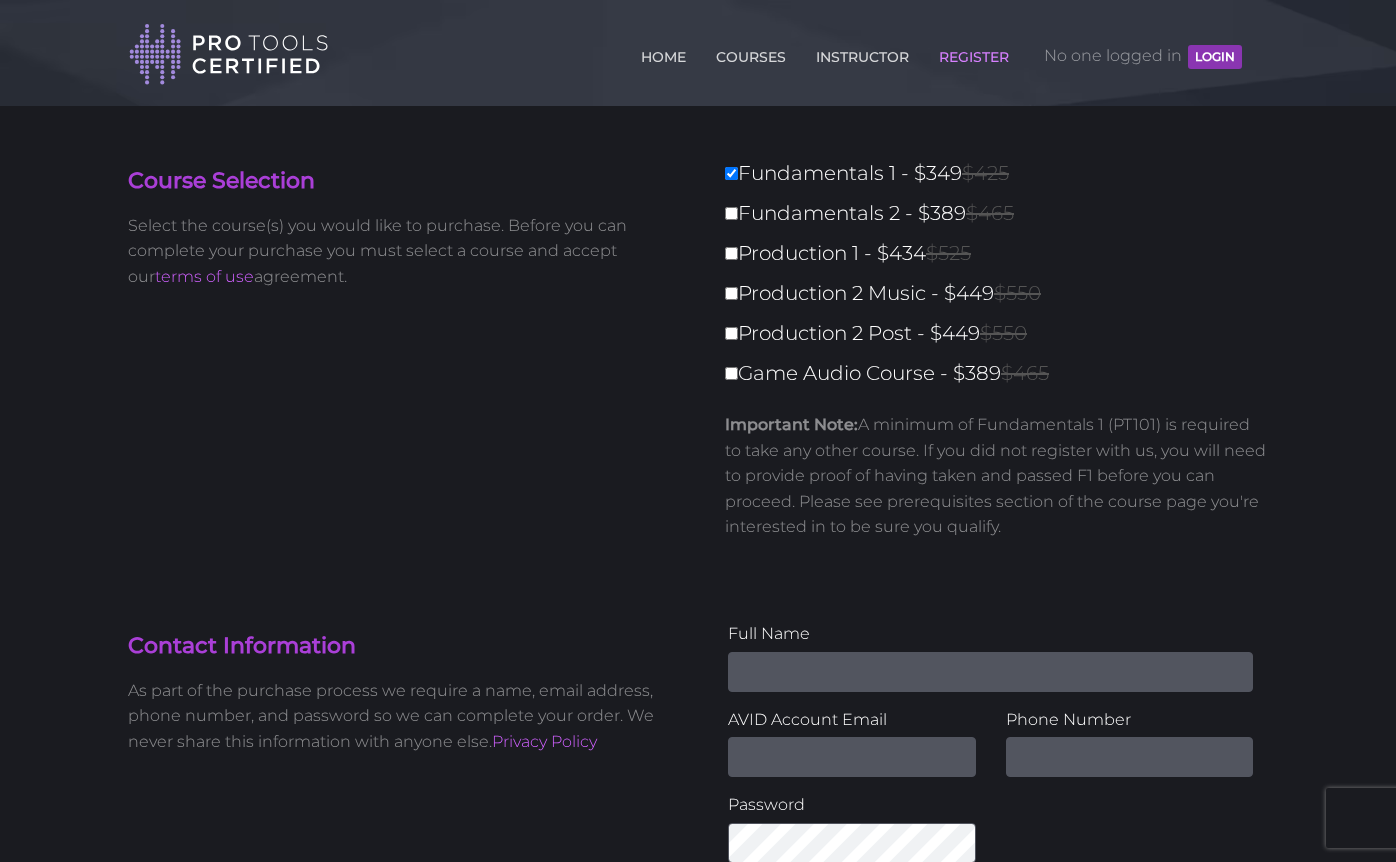 click on "Course Selection
Select the course(s) you would like to purchase. Before you can complete your purchase you must select a course and accept
our  terms of use  agreement.
Fundamentals 1 - $349
$425
Fundamentals 2 - $389
$465
Production 1 - $434
$525
Production 2 Music - $449
$550
Production 2 Post - $449
$550
Game Audio Course - $389
$465 Important Note:" at bounding box center (698, 363) 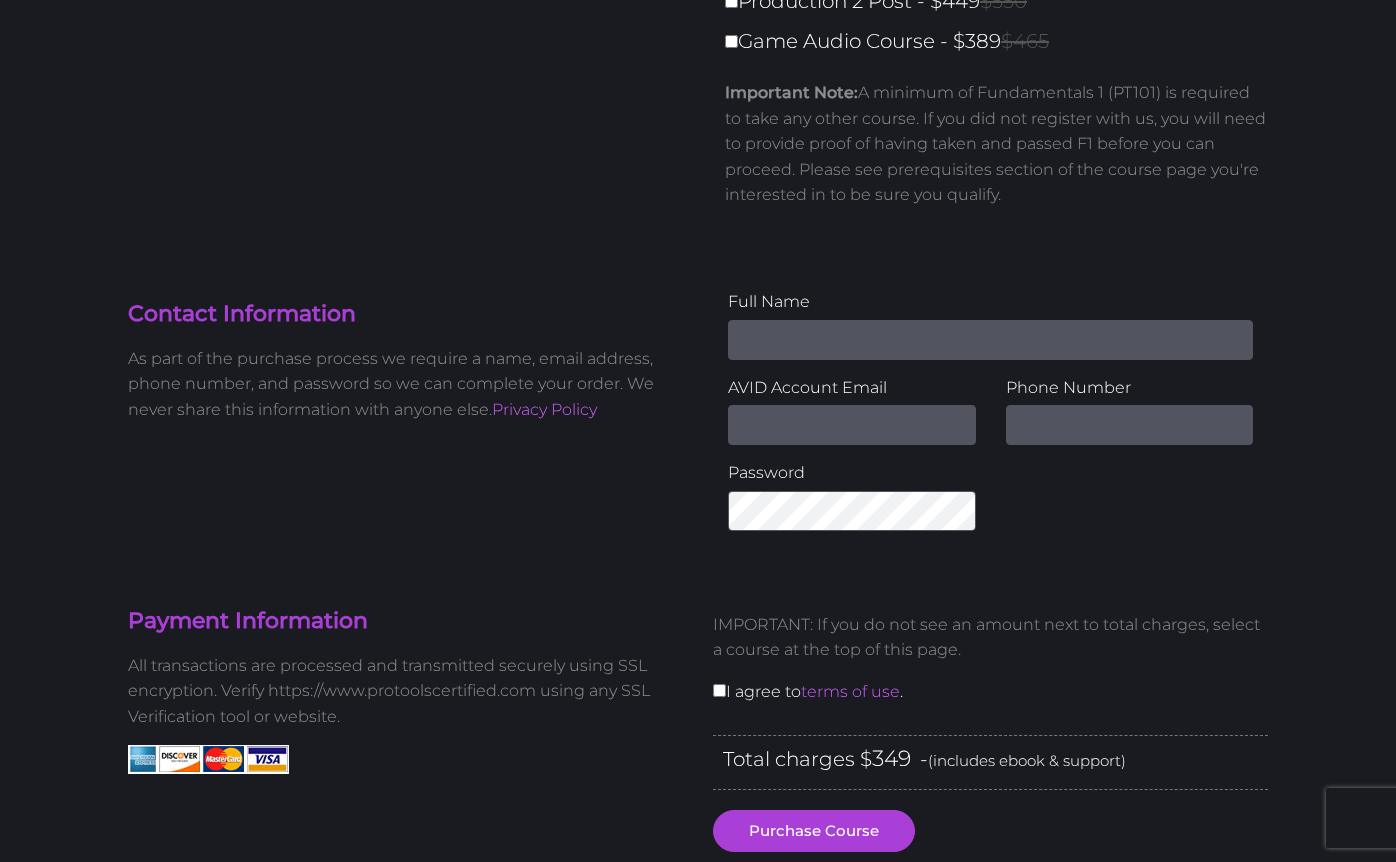 scroll, scrollTop: 450, scrollLeft: 0, axis: vertical 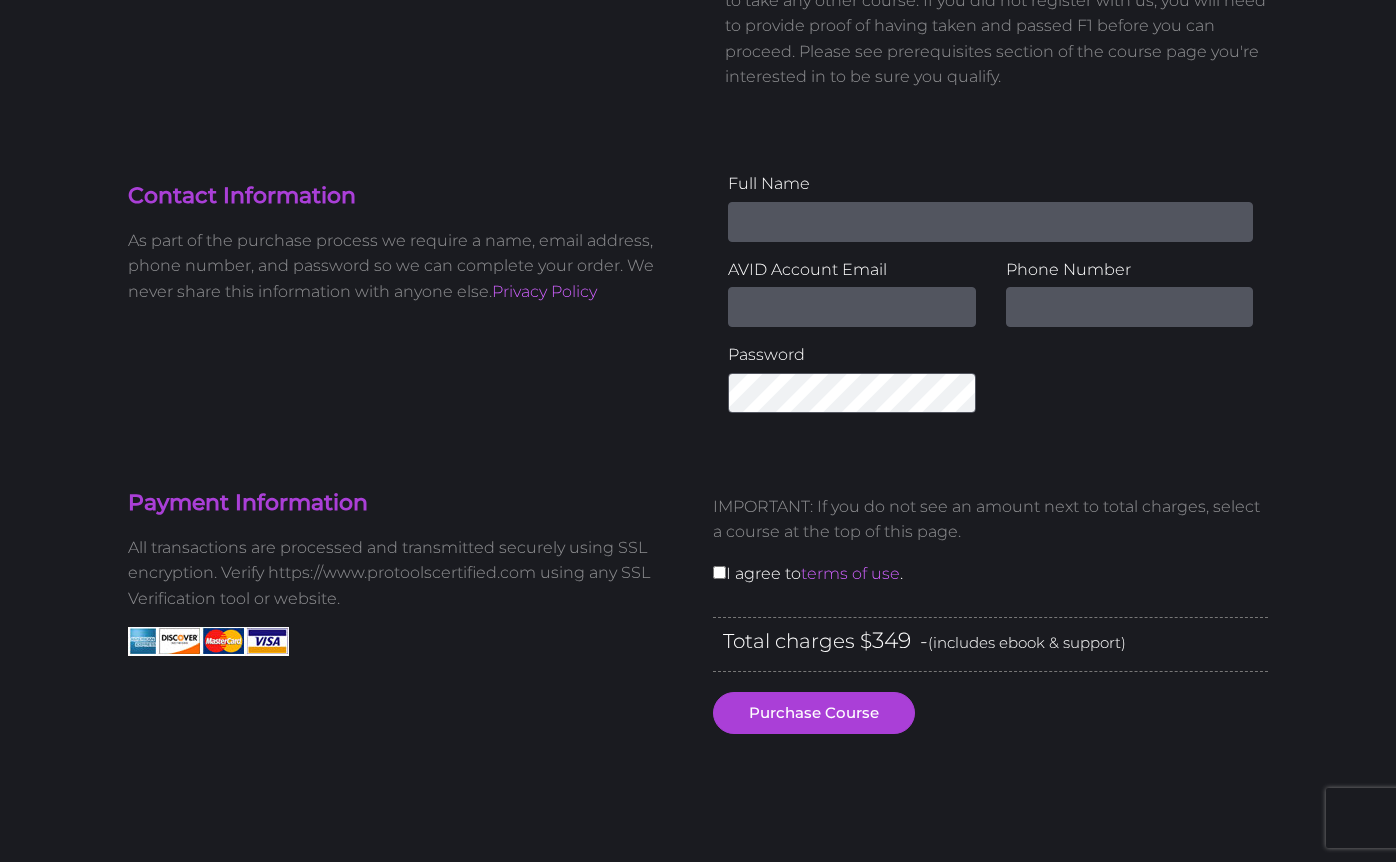 click on "Email Address" at bounding box center (852, 307) 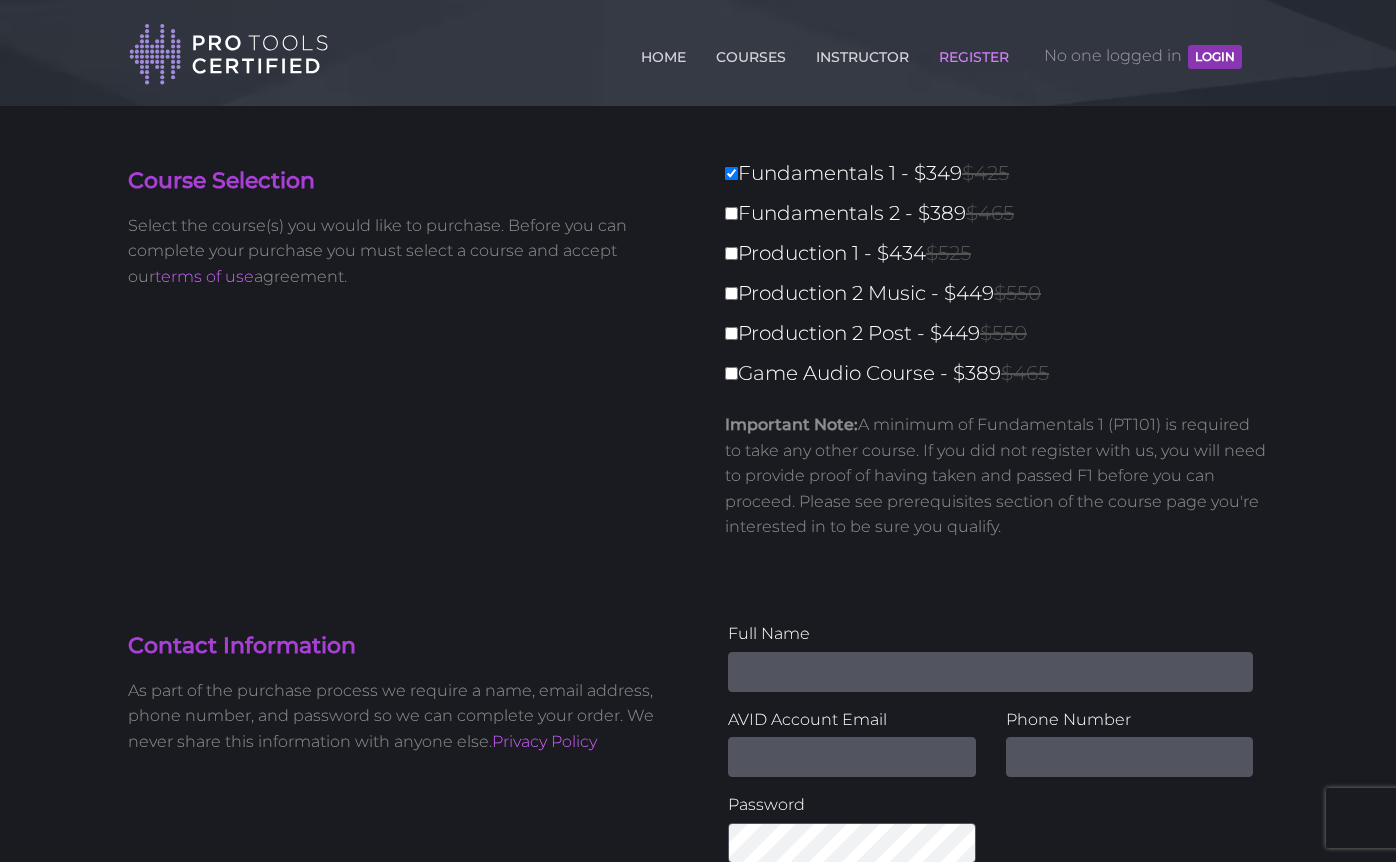 scroll, scrollTop: 0, scrollLeft: 0, axis: both 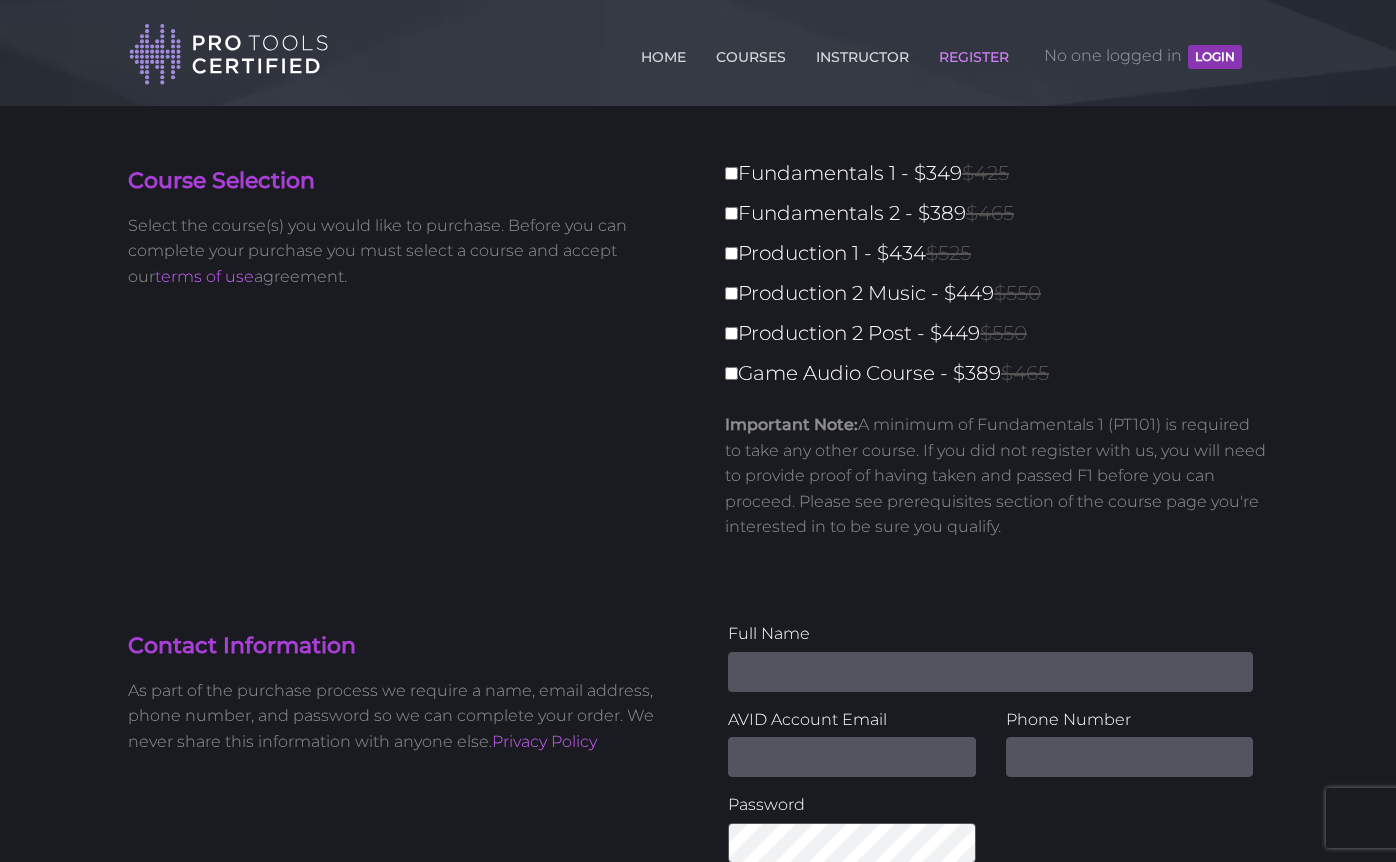click on "Toggle navigation
HOME
COURSES
INSTRUCTOR
REGISTER
No one logged in  LOGIN" at bounding box center [698, 43] 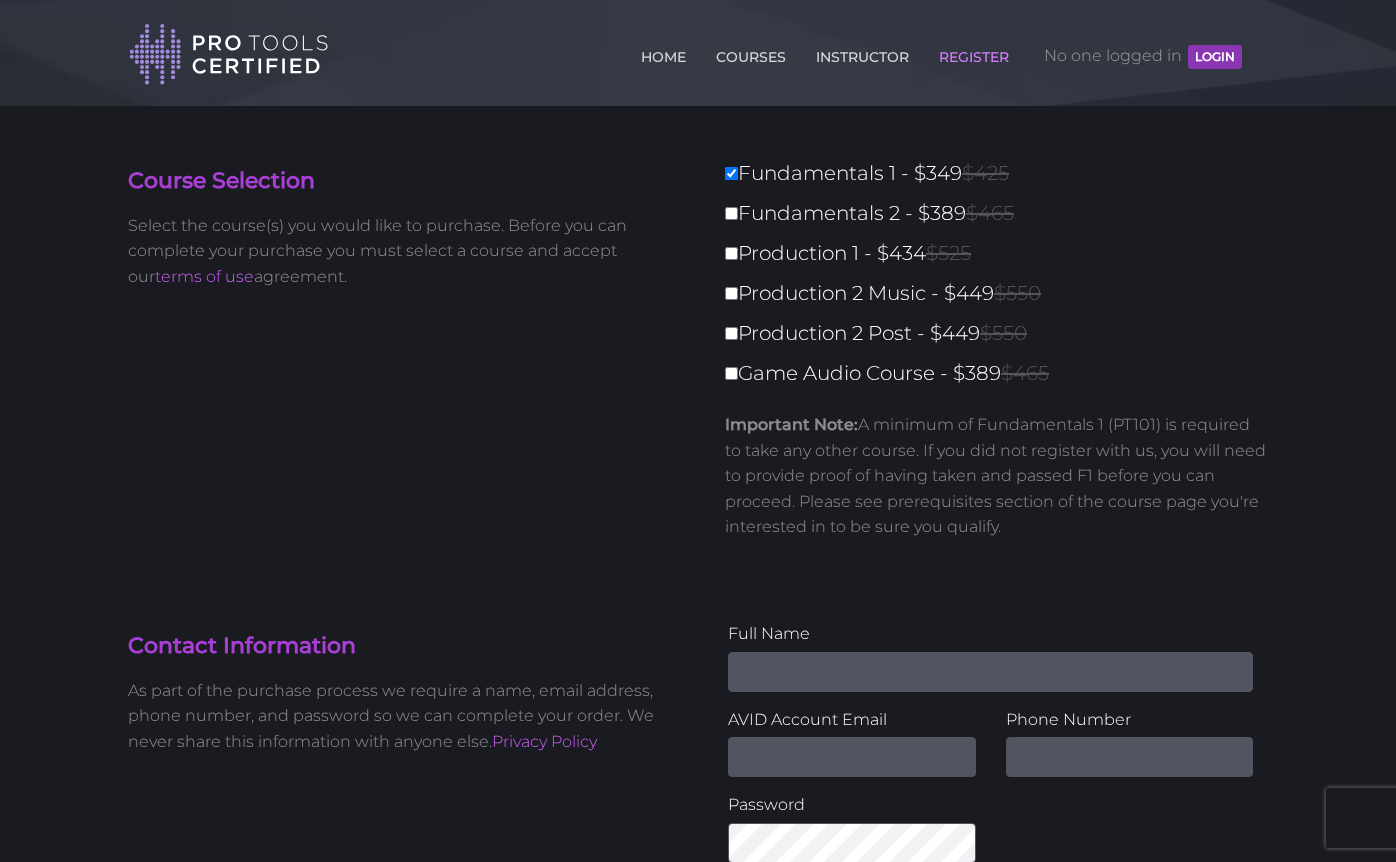 click on "Name" at bounding box center [990, 672] 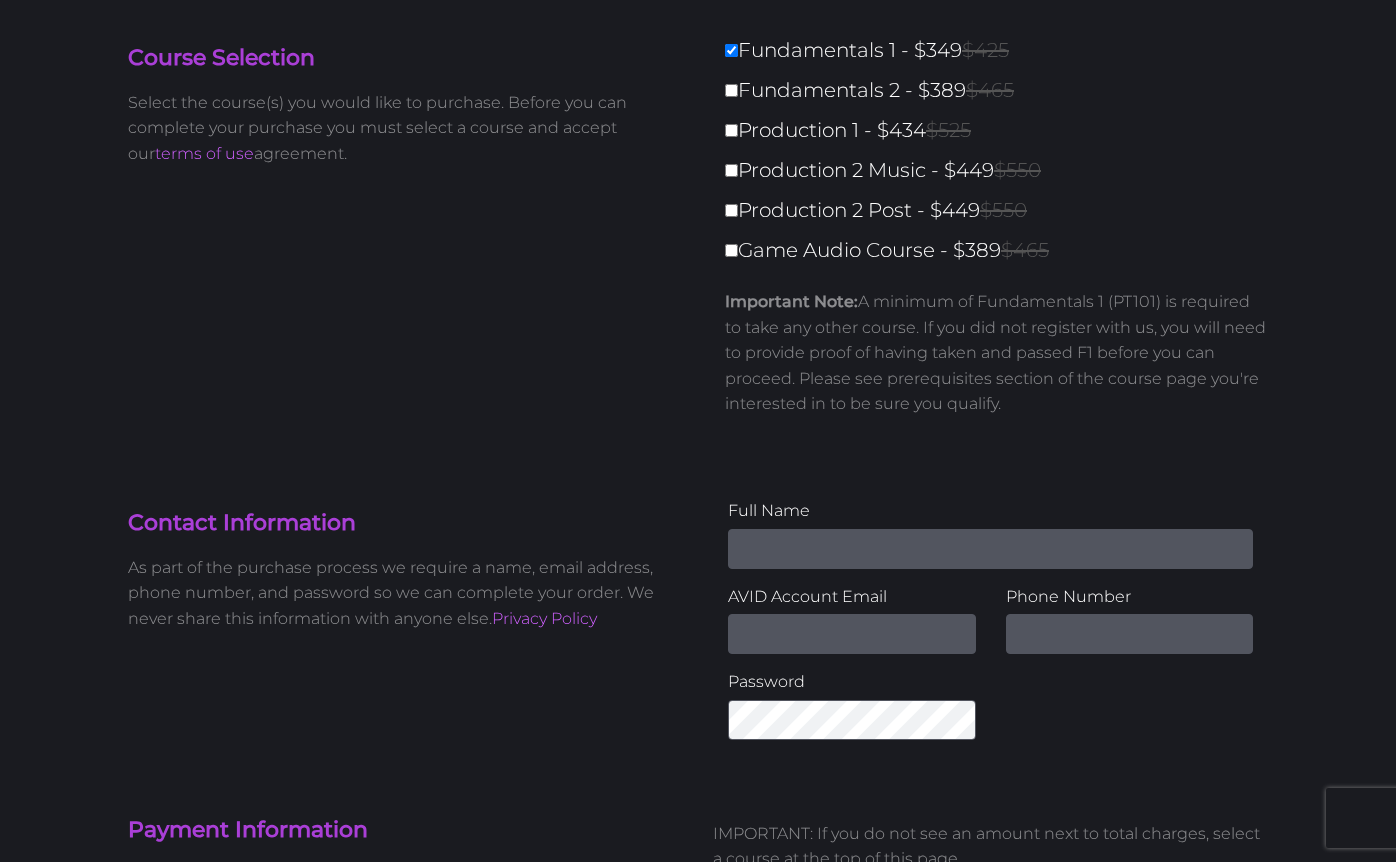 scroll, scrollTop: 124, scrollLeft: 0, axis: vertical 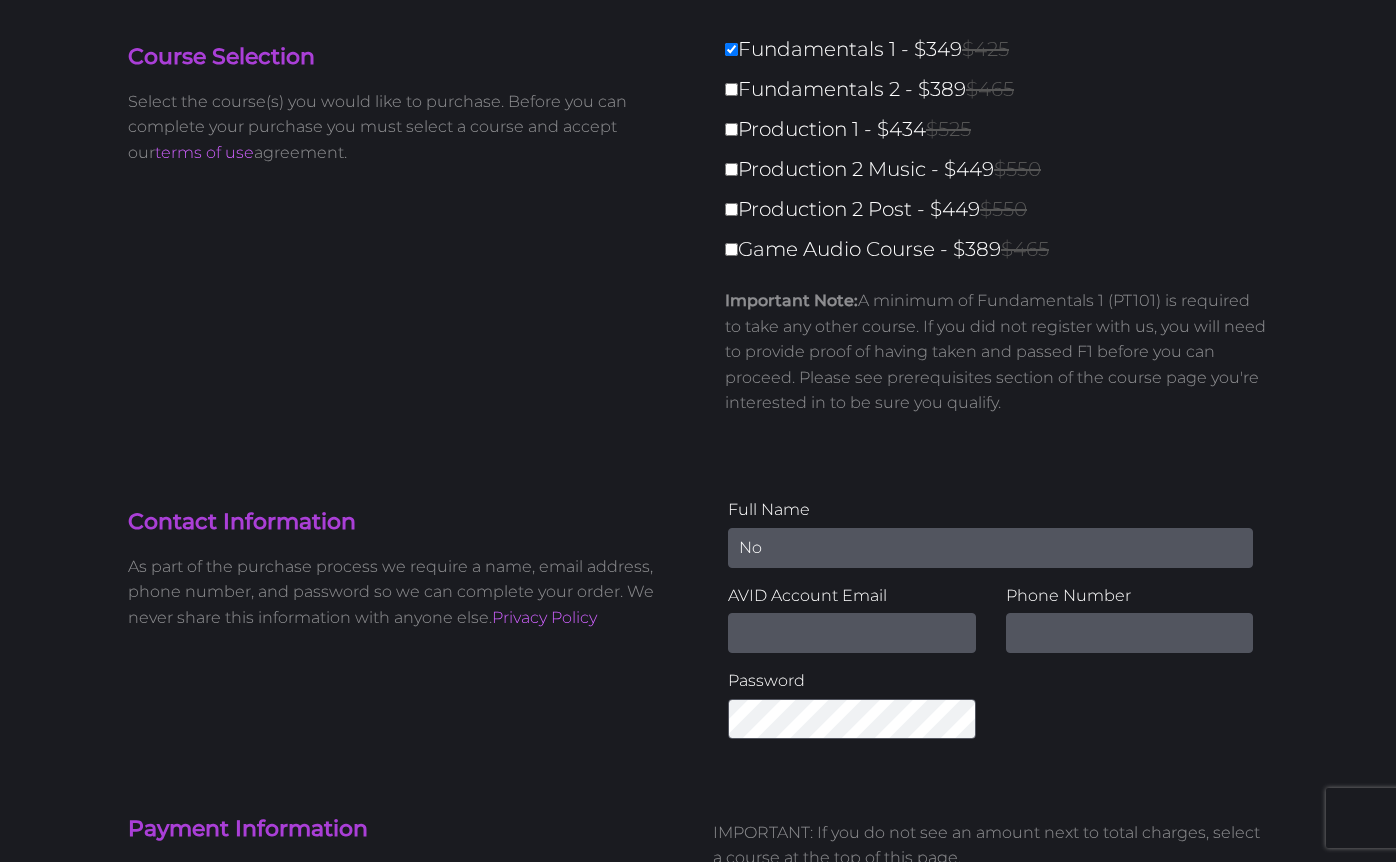 type on "N" 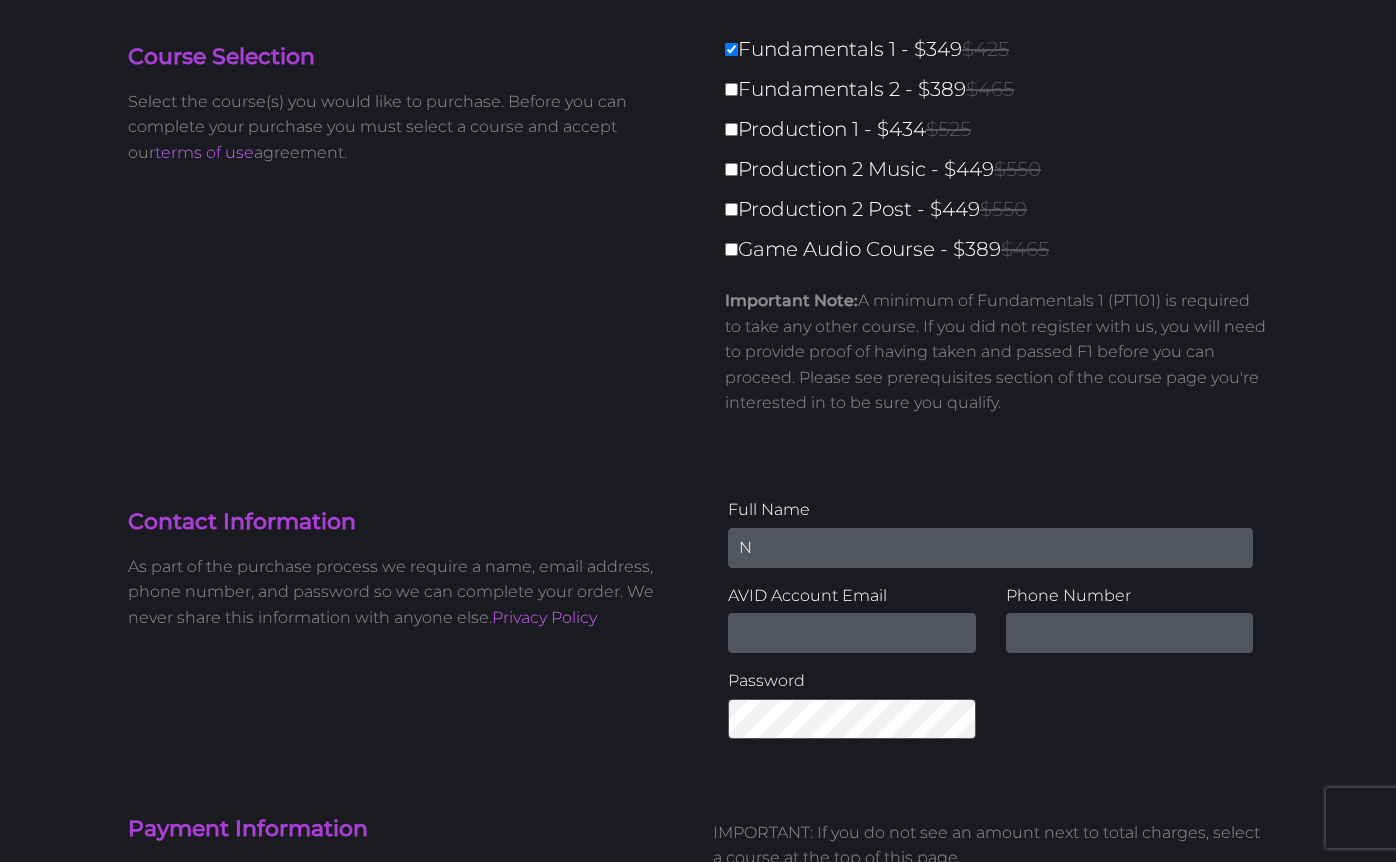 type 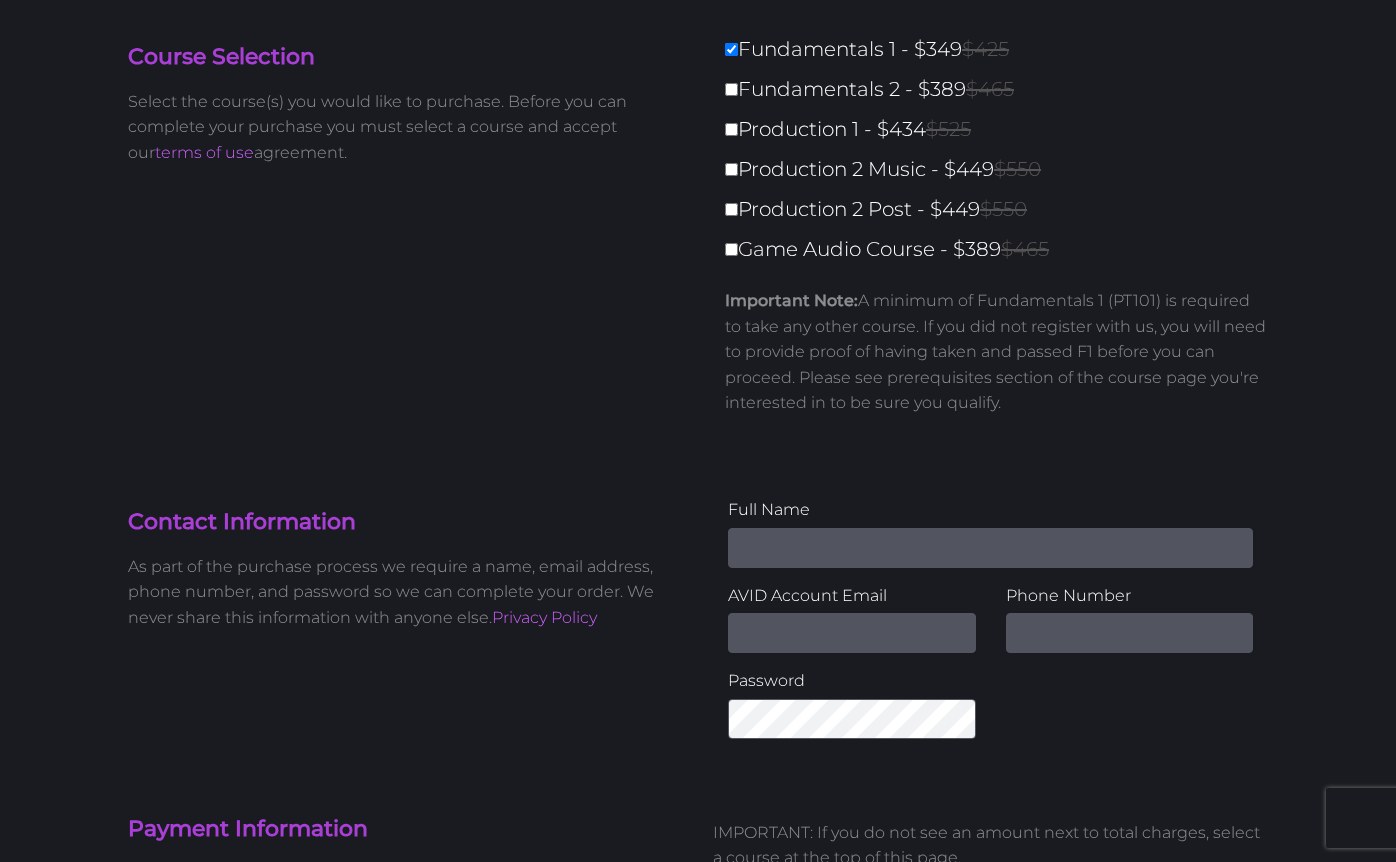 click on "Important Note:" at bounding box center (791, 300) 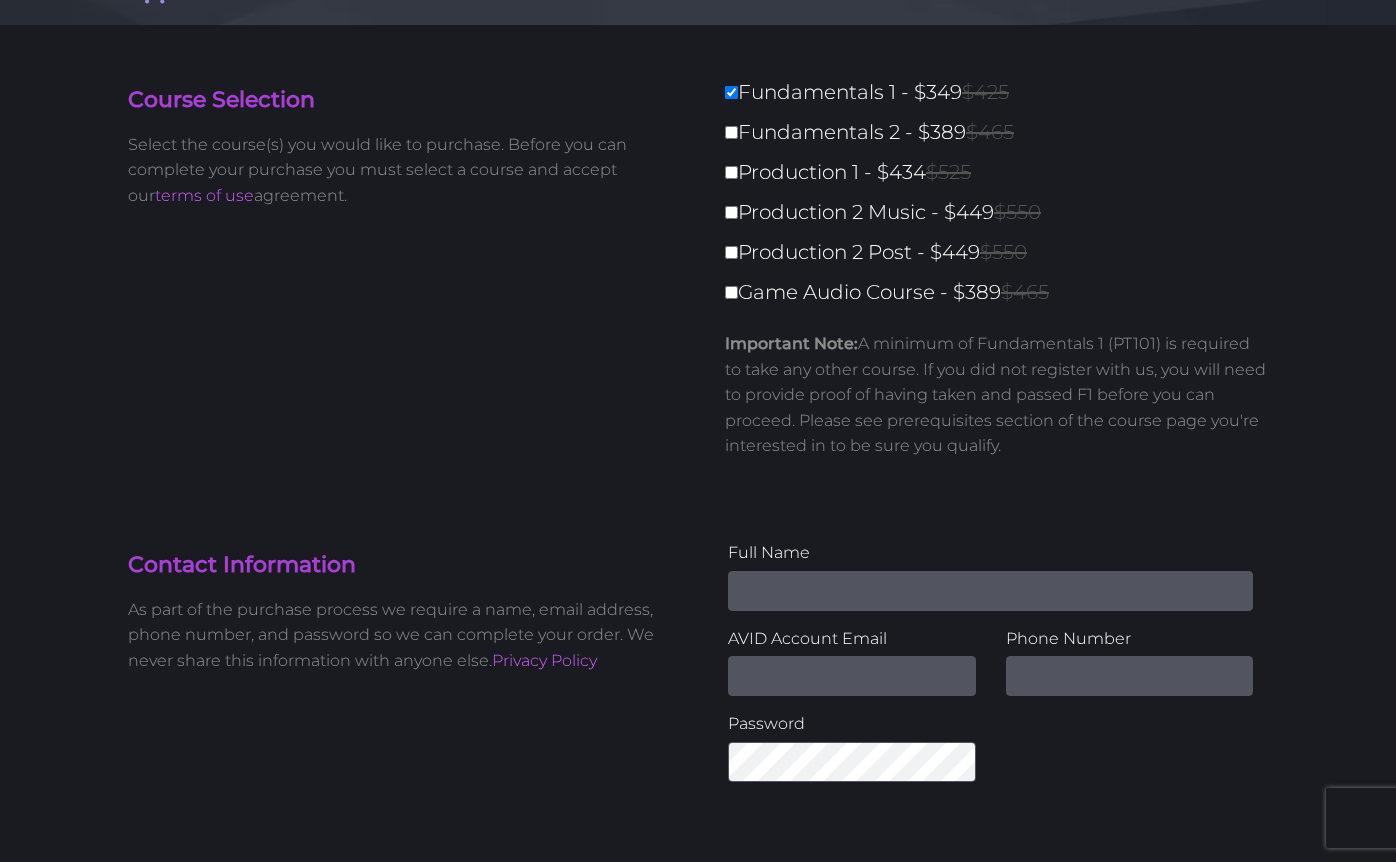 scroll, scrollTop: 80, scrollLeft: 0, axis: vertical 